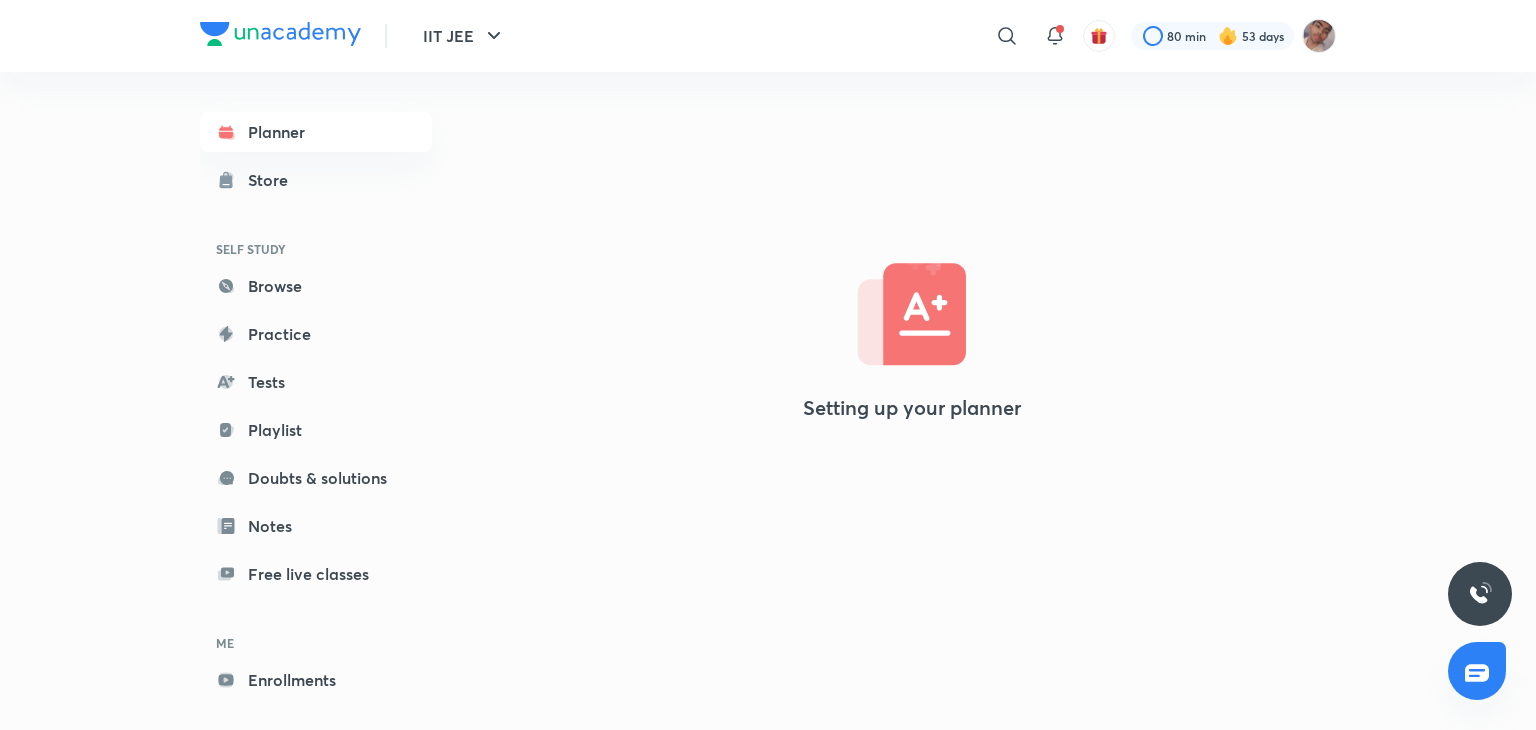 scroll, scrollTop: 0, scrollLeft: 0, axis: both 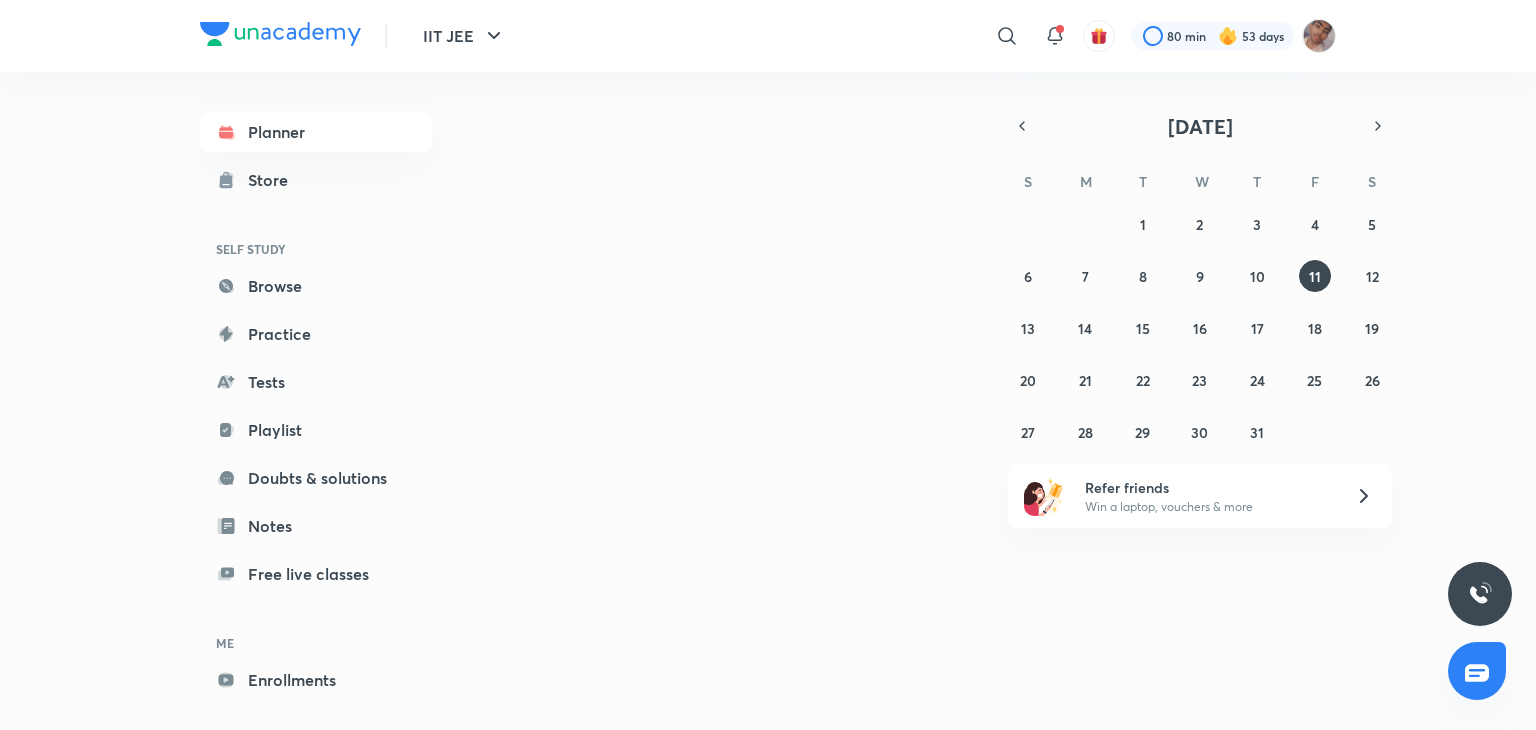 click on "Enrollments" at bounding box center [316, 680] 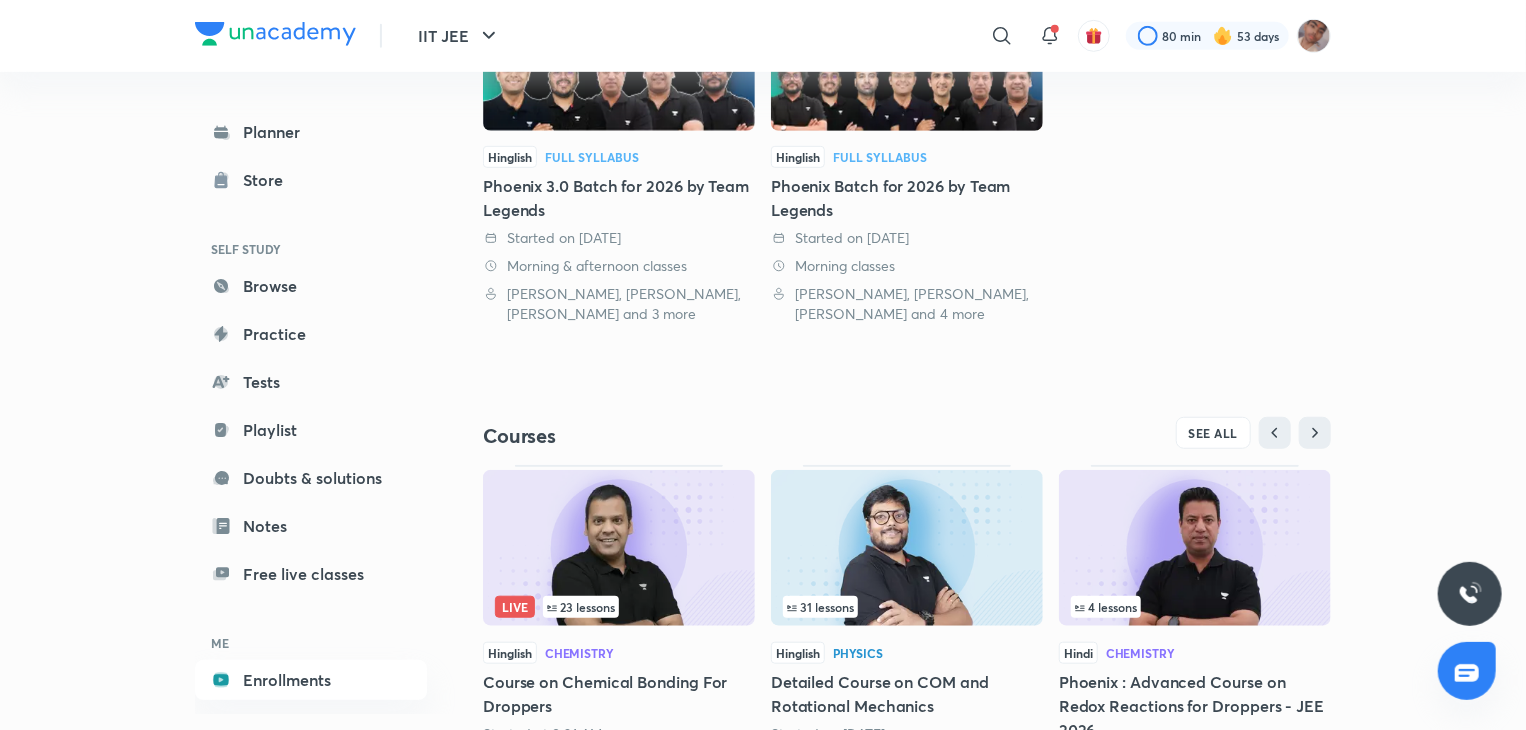 scroll, scrollTop: 580, scrollLeft: 0, axis: vertical 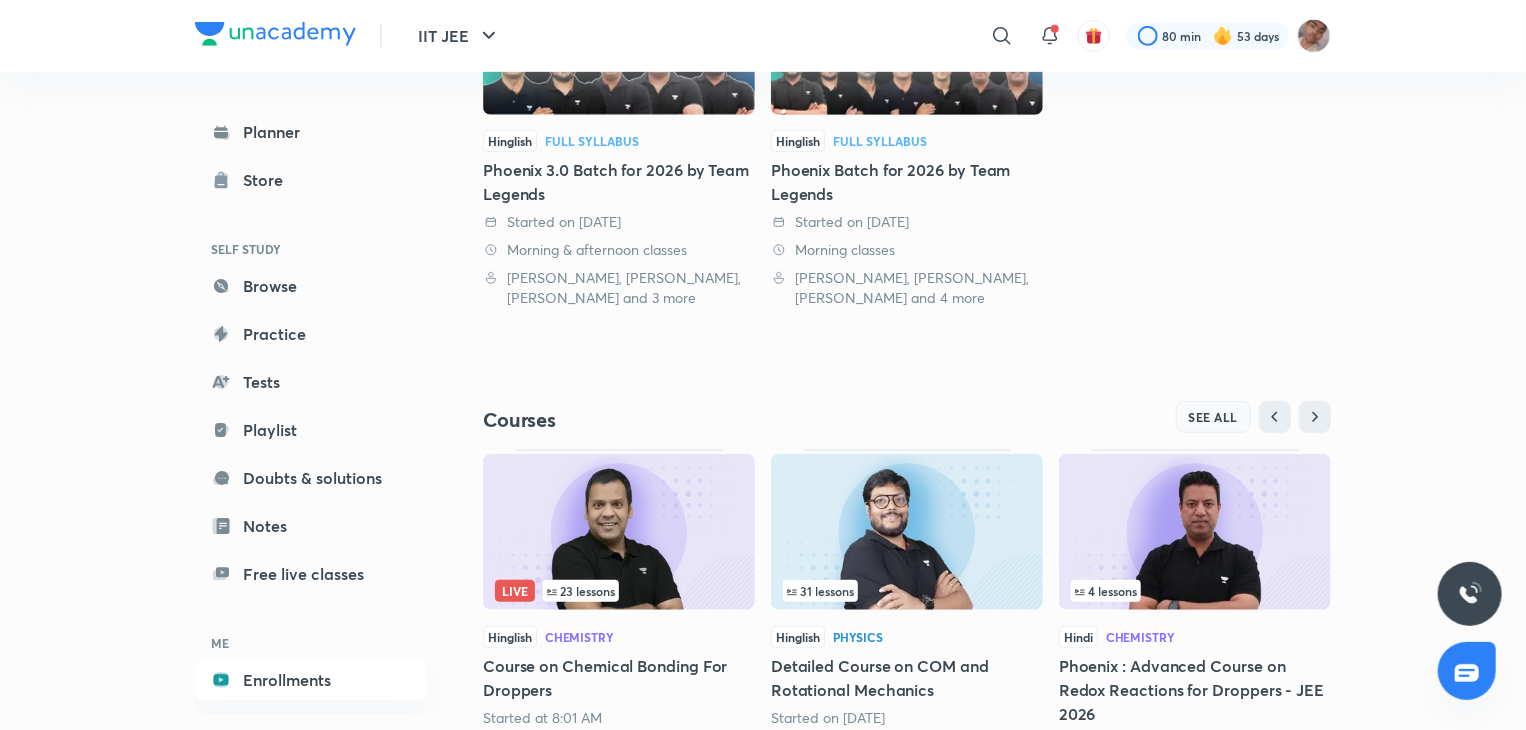 click on "SEE ALL" at bounding box center [1214, 417] 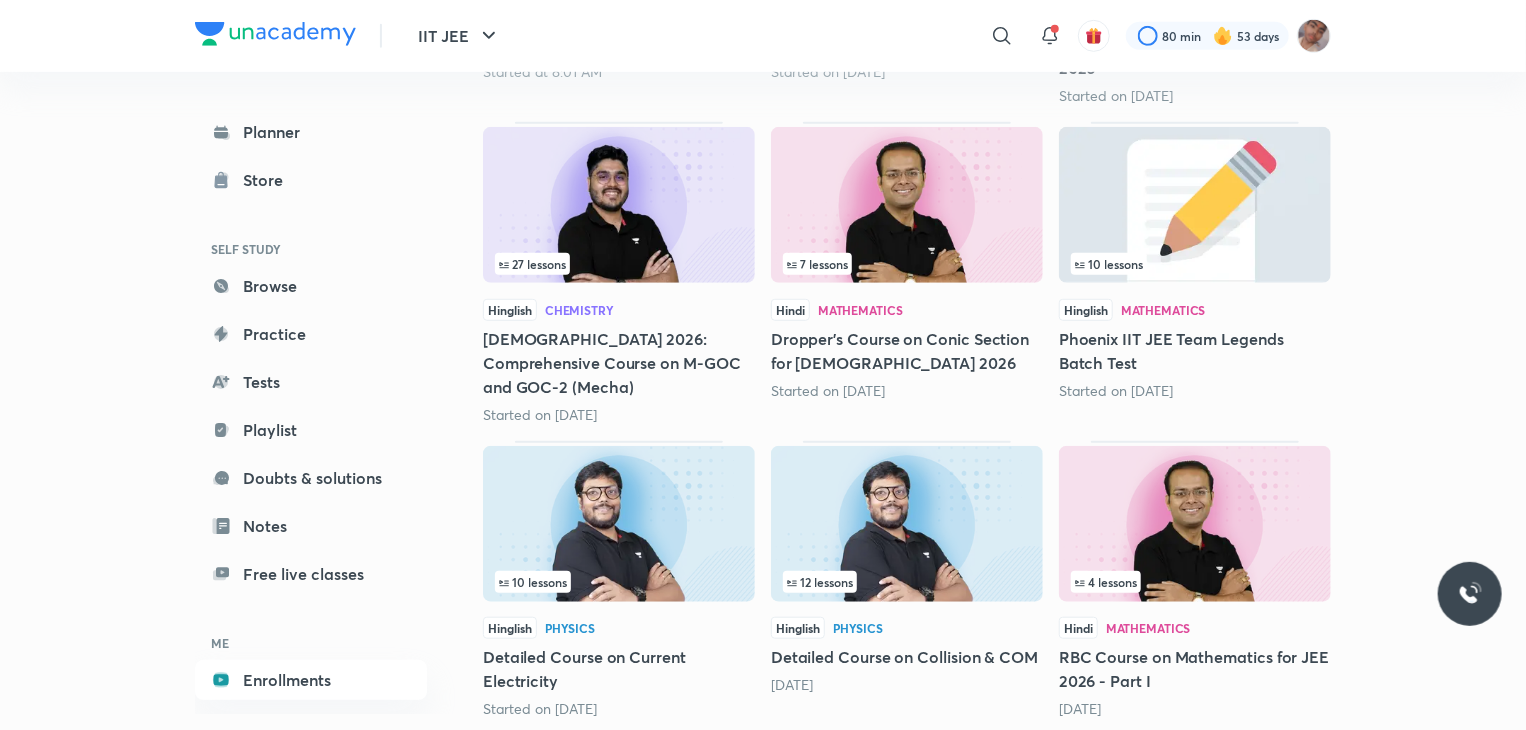 scroll, scrollTop: 0, scrollLeft: 0, axis: both 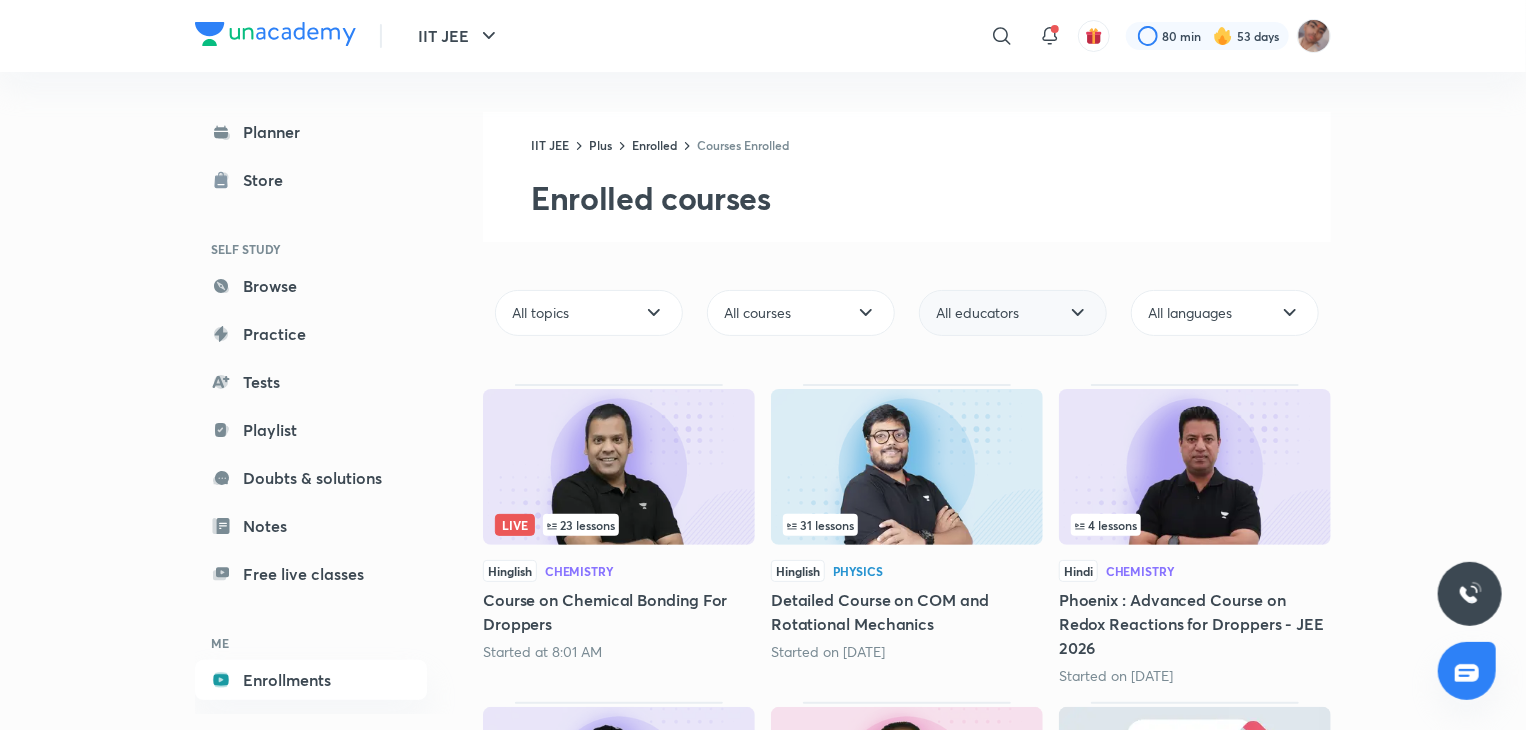 click on "All educators" at bounding box center (977, 313) 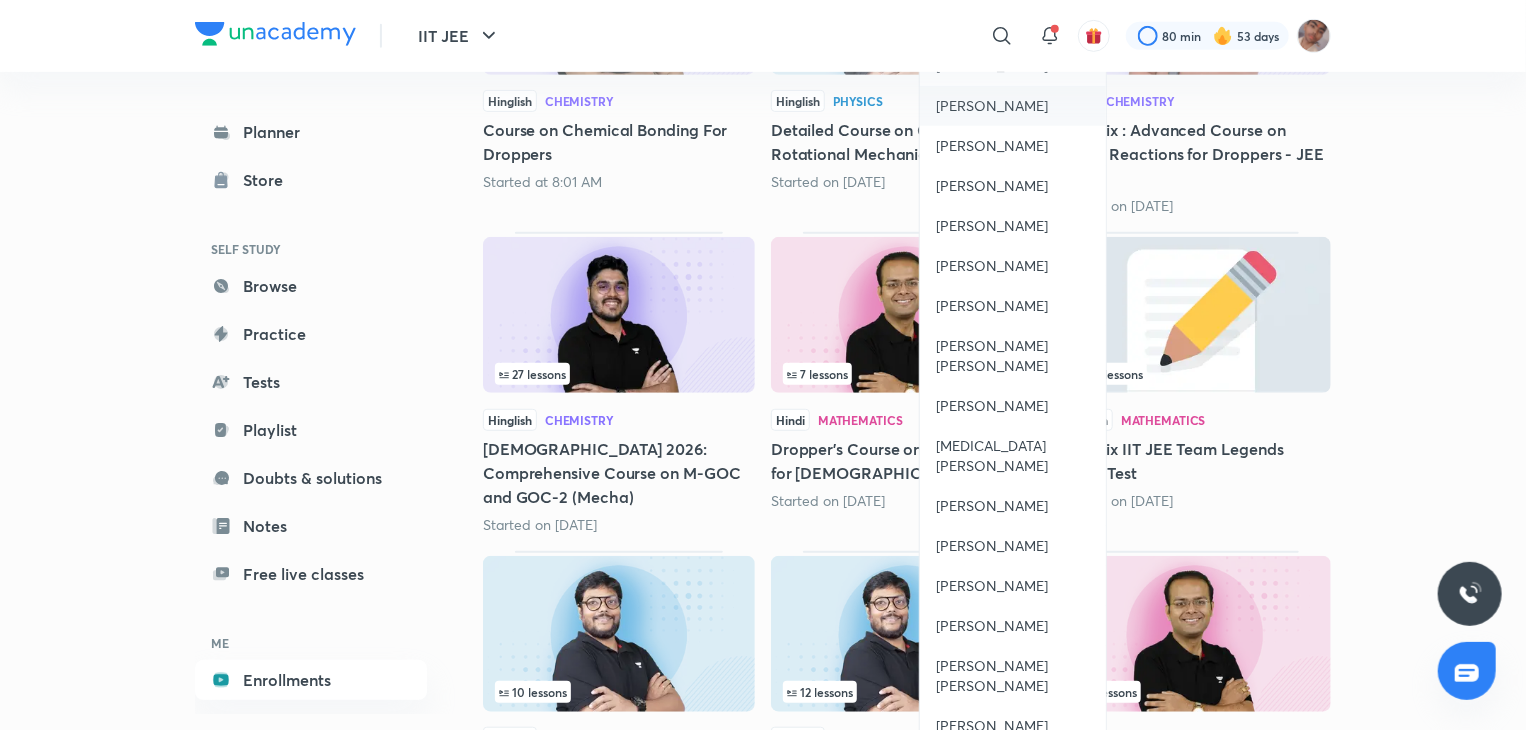 click on "[PERSON_NAME]" at bounding box center [992, 586] 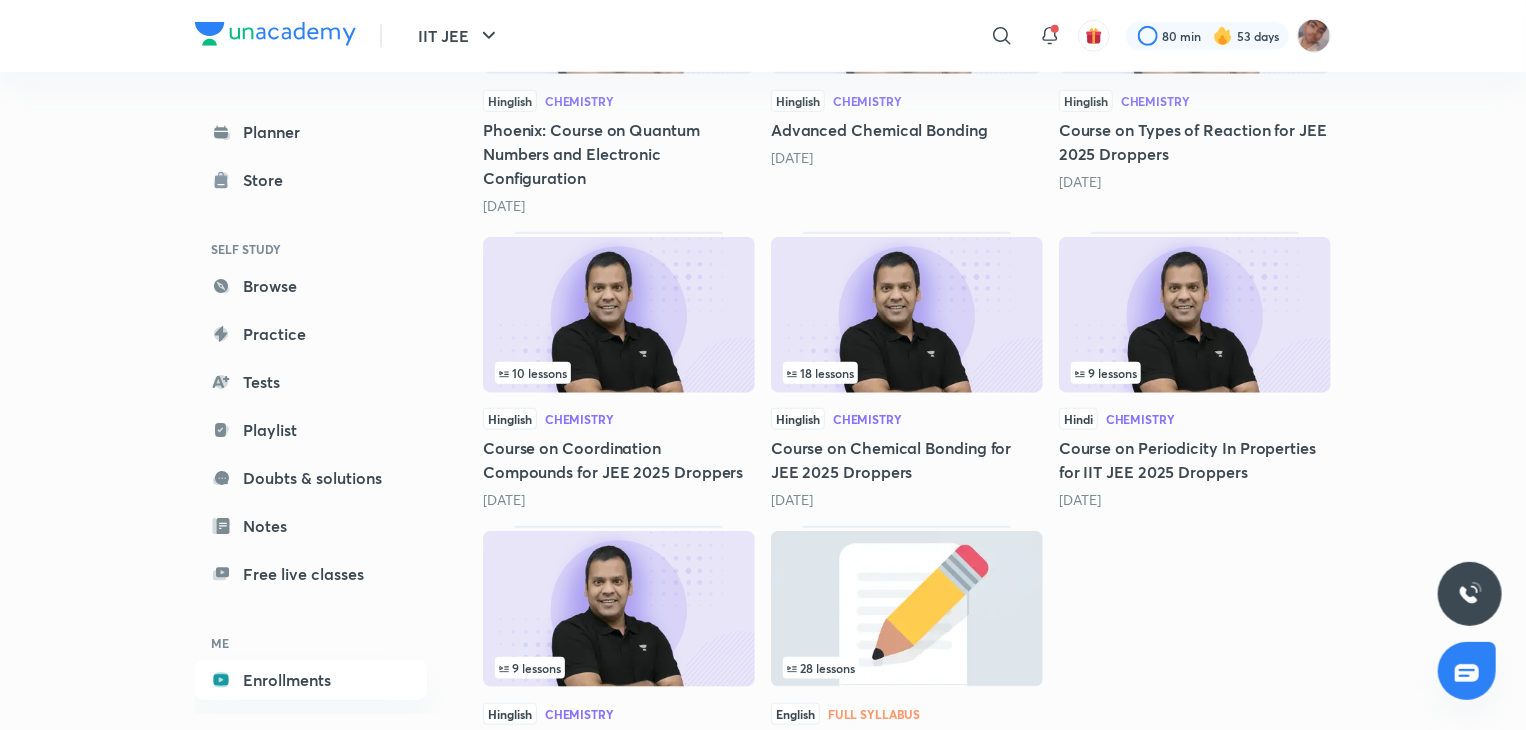 scroll, scrollTop: 766, scrollLeft: 0, axis: vertical 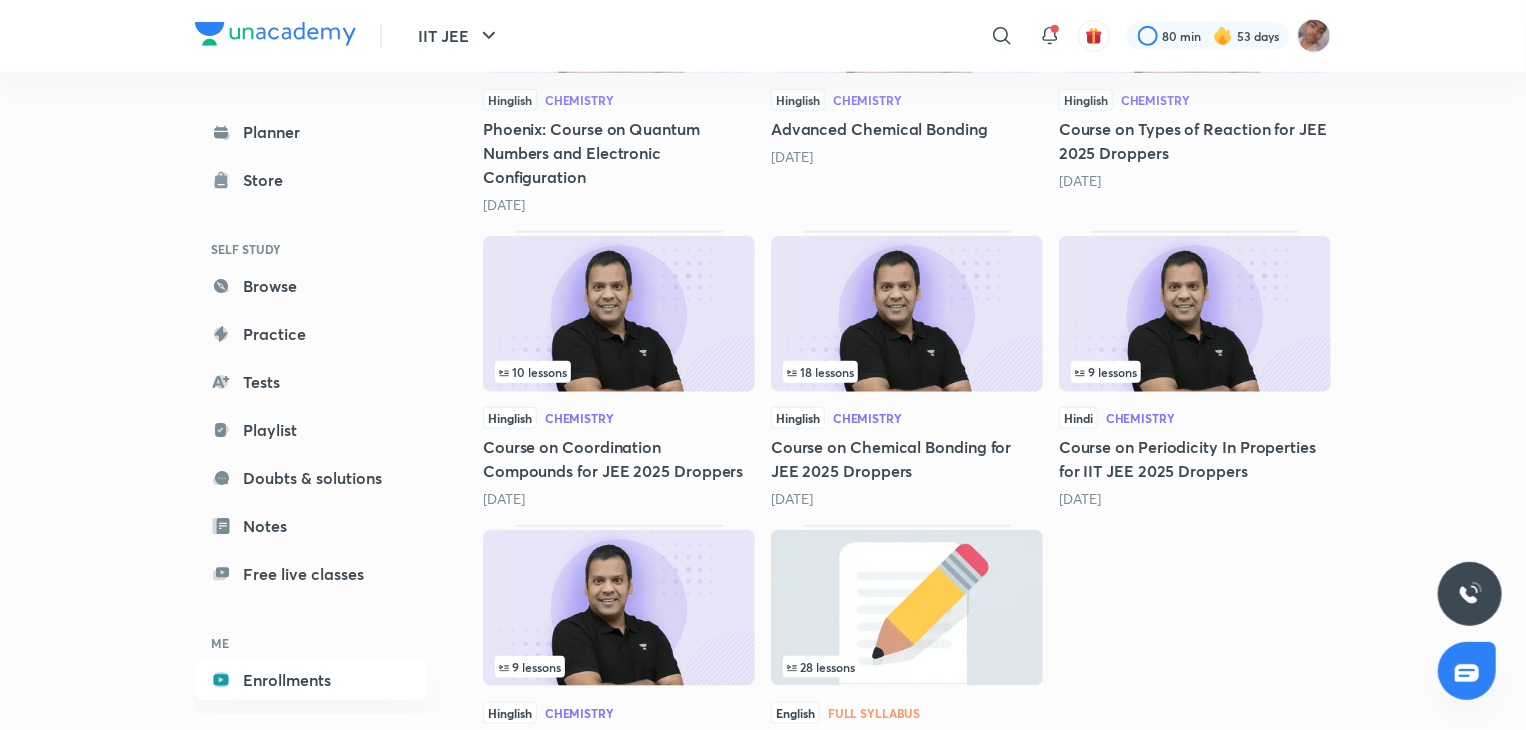 click at bounding box center (907, 314) 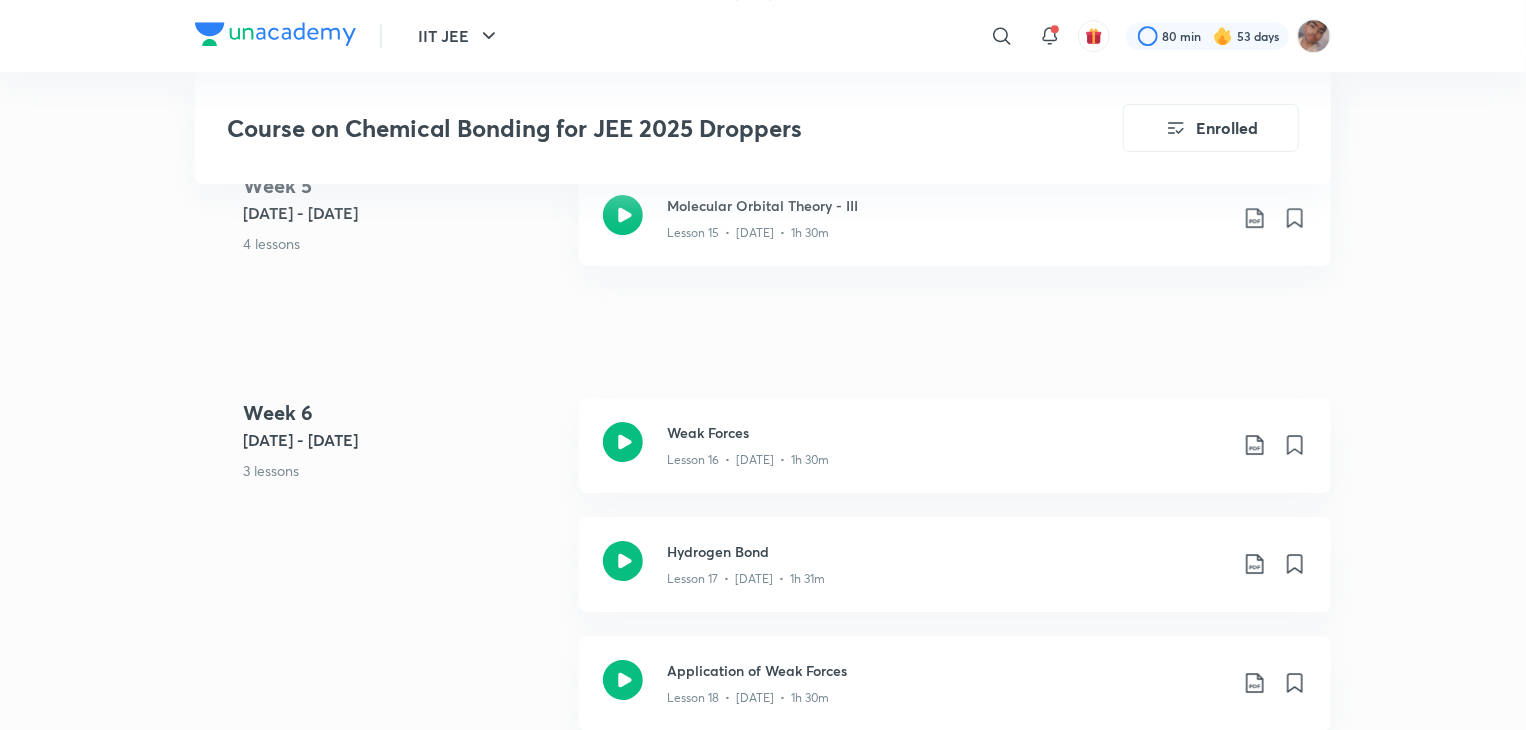 scroll, scrollTop: 3306, scrollLeft: 0, axis: vertical 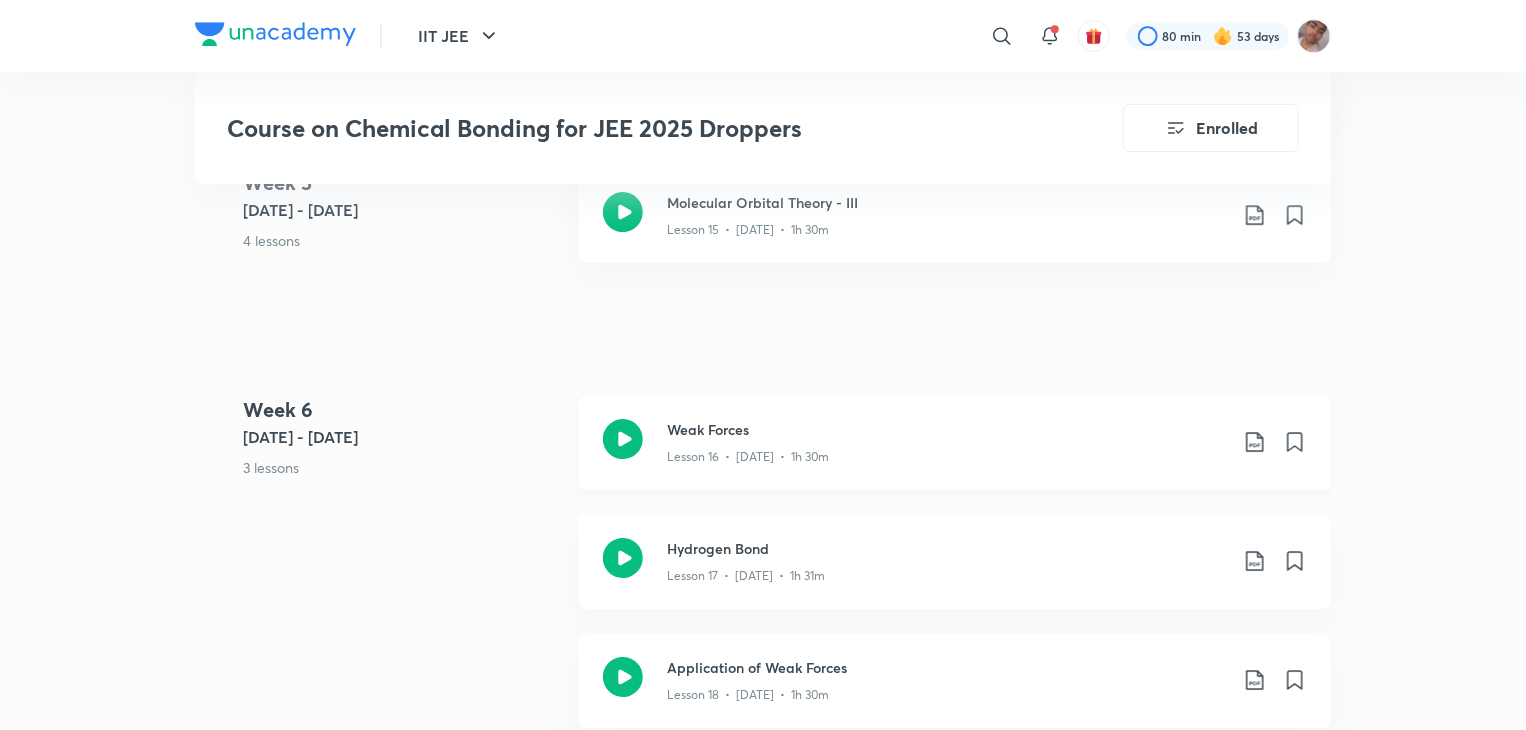 click 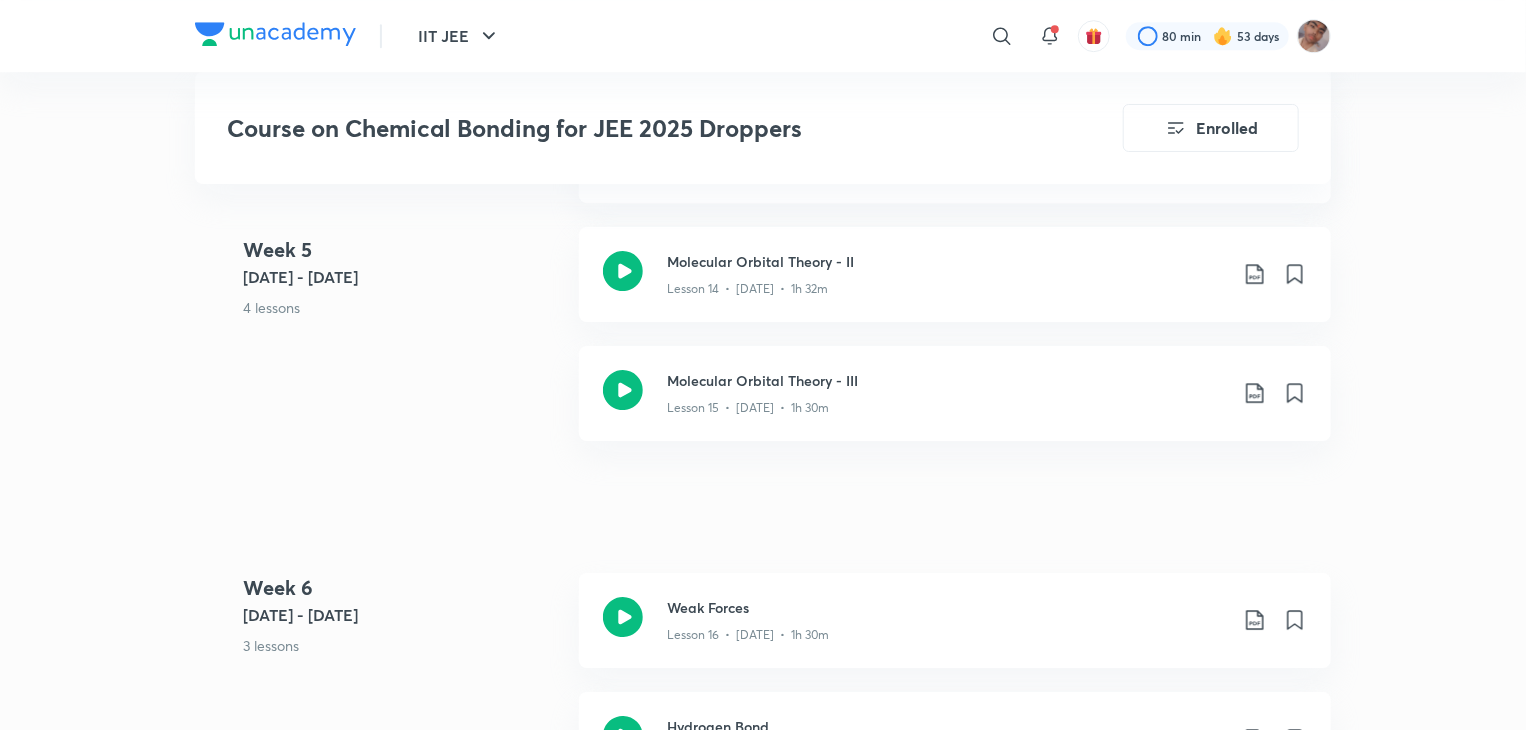 scroll, scrollTop: 3123, scrollLeft: 0, axis: vertical 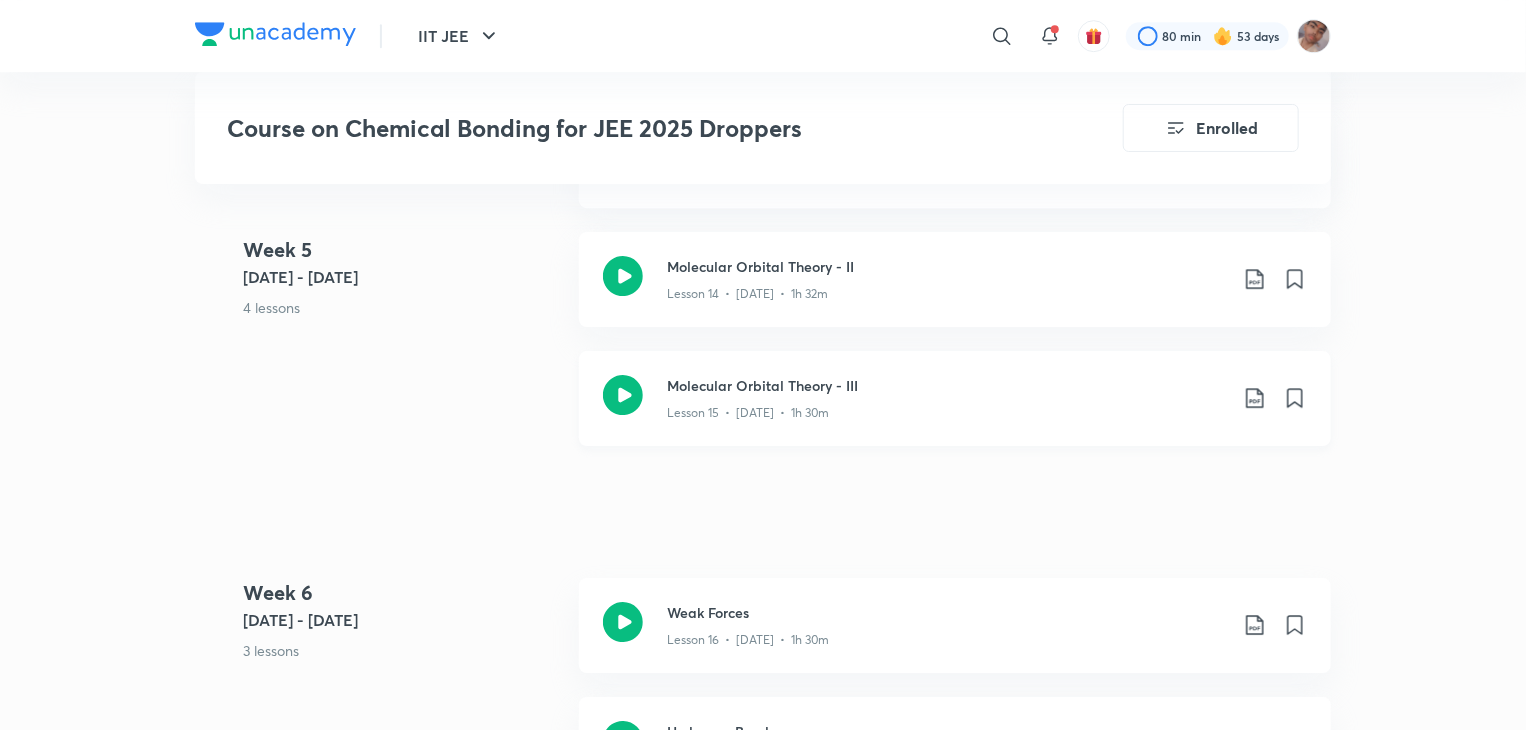 click 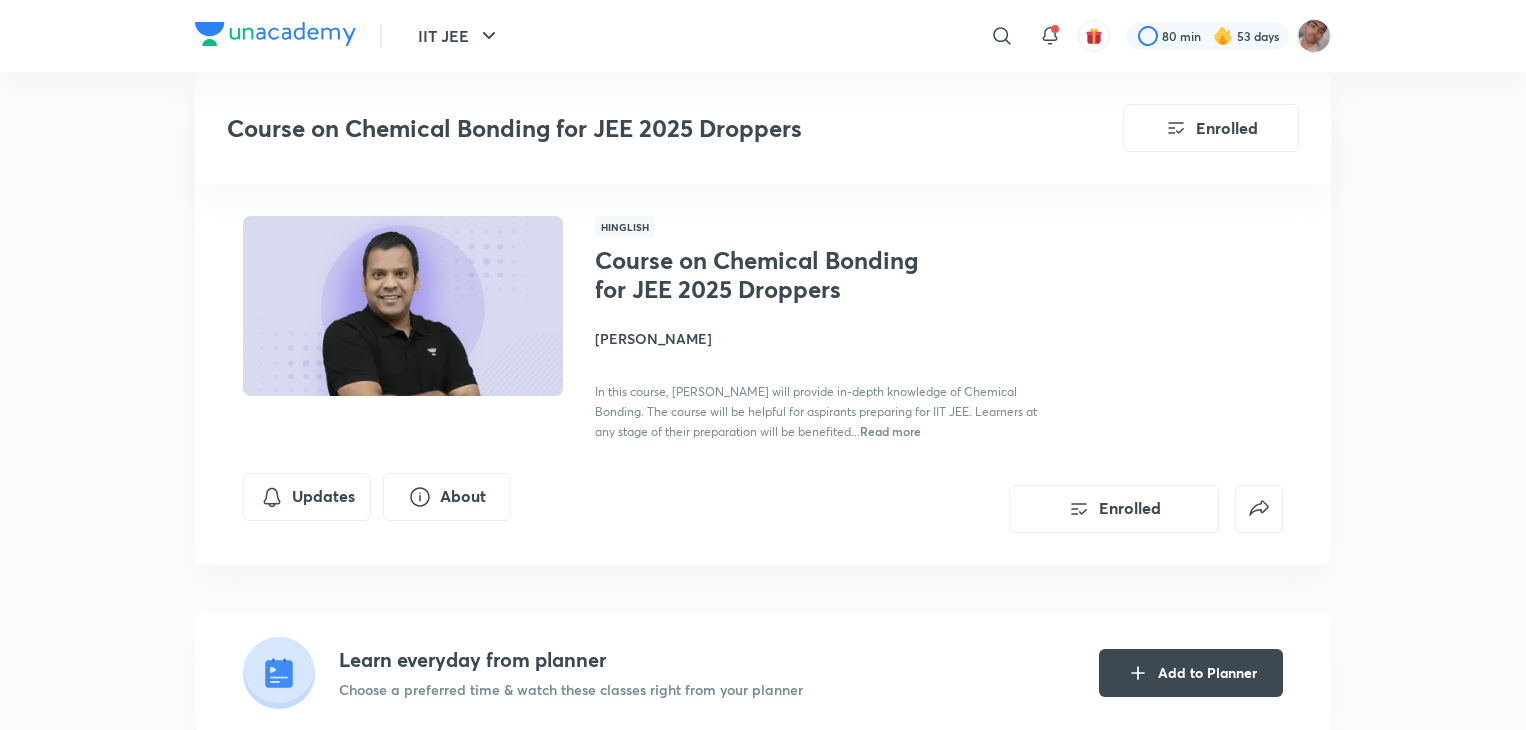 scroll, scrollTop: 3123, scrollLeft: 0, axis: vertical 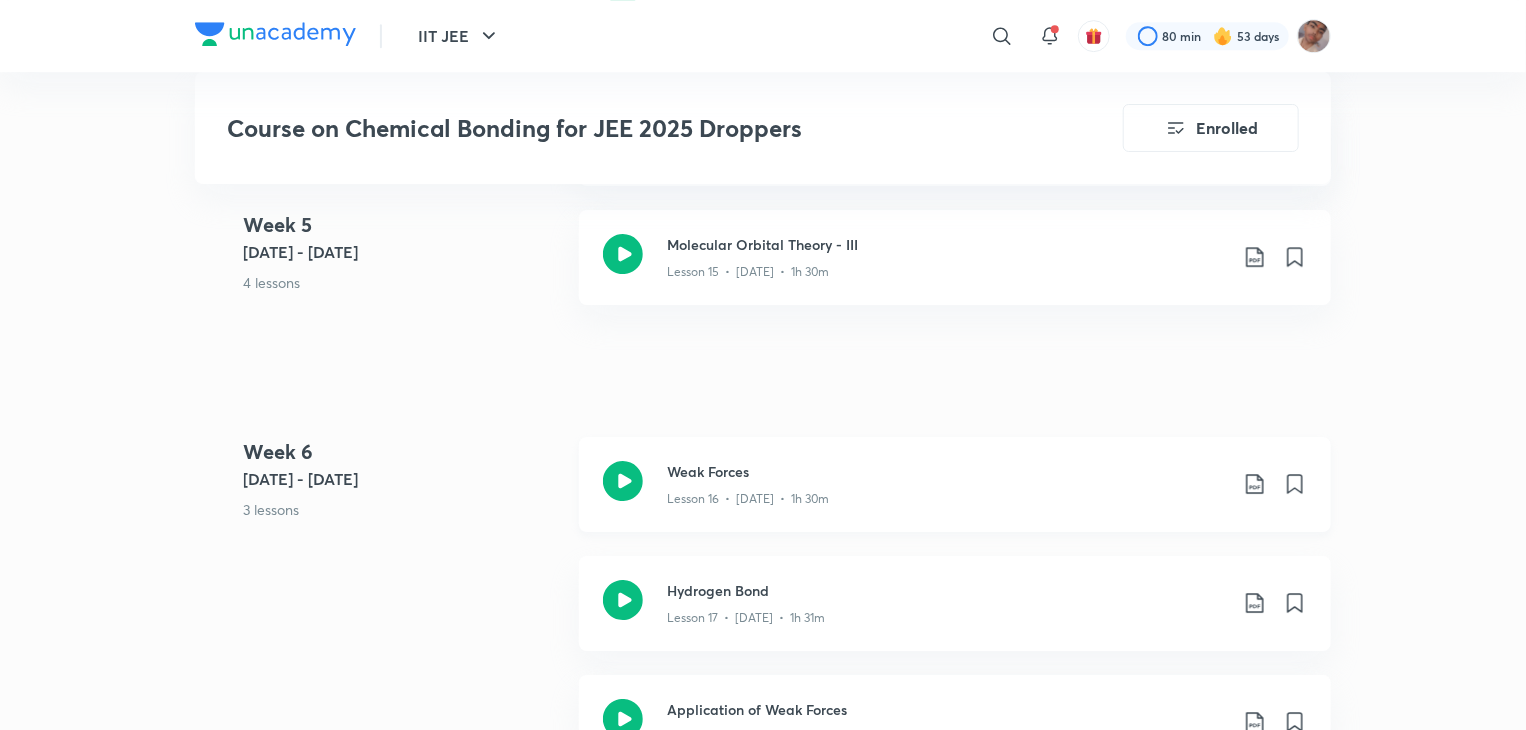 click 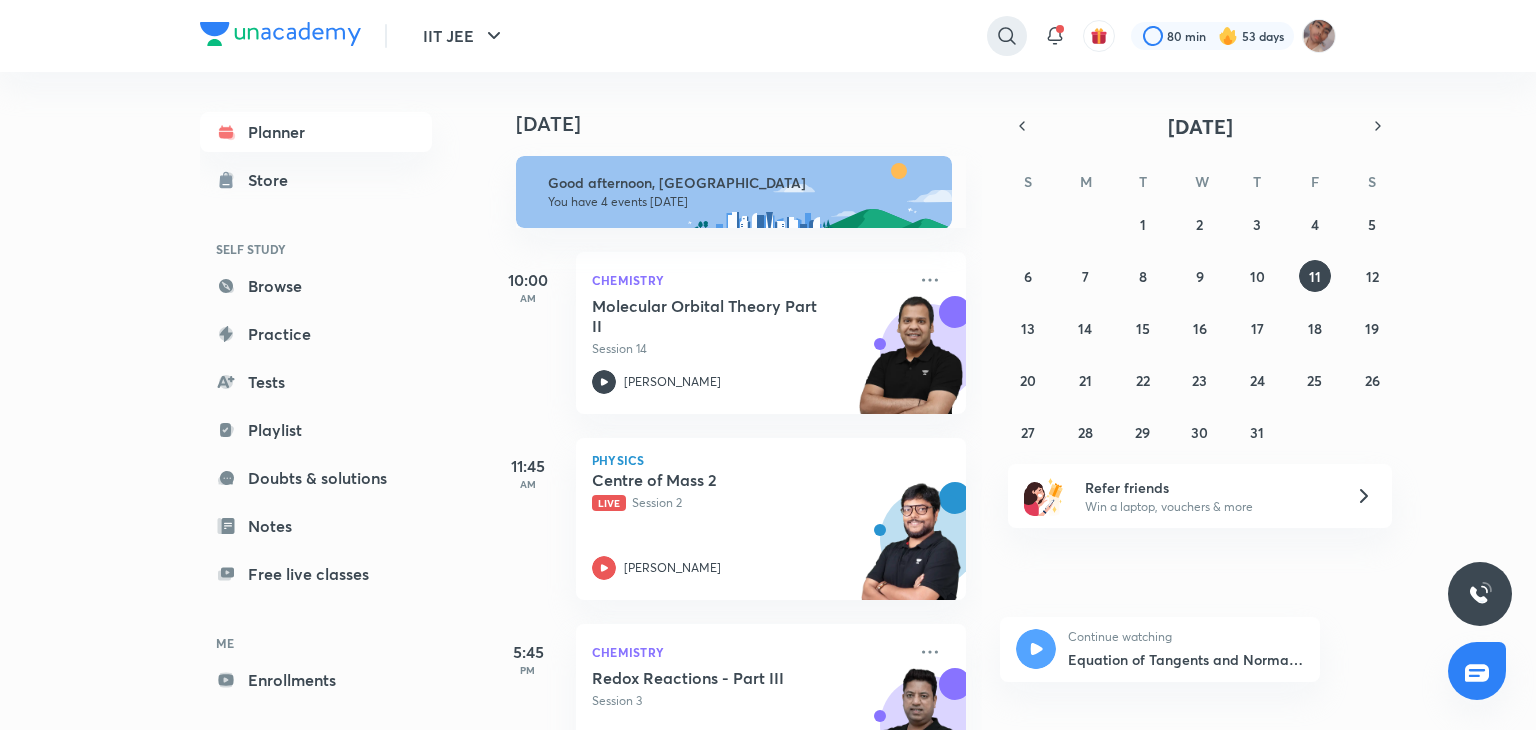 scroll, scrollTop: 0, scrollLeft: 0, axis: both 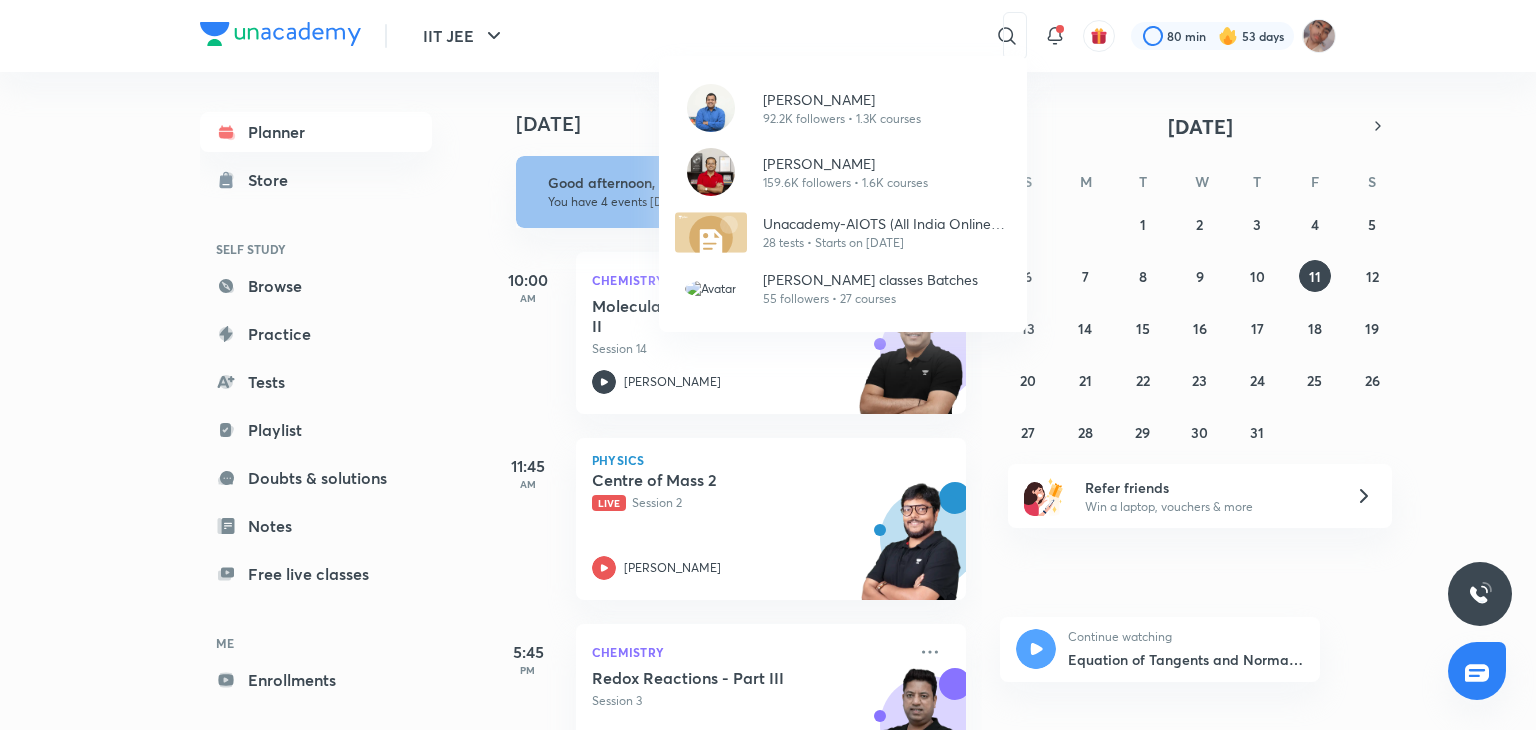 click on "Piyush Maheshwari 92.2K followers • 1.3K courses Vineet Loomba 159.6K followers • 1.6K courses Unacademy-AIOTS (All India Online Test Series) for JEE 2023 28 tests • Starts on Feb 13, 2022 Dhairya classes Batches  55 followers • 27 courses" at bounding box center [768, 365] 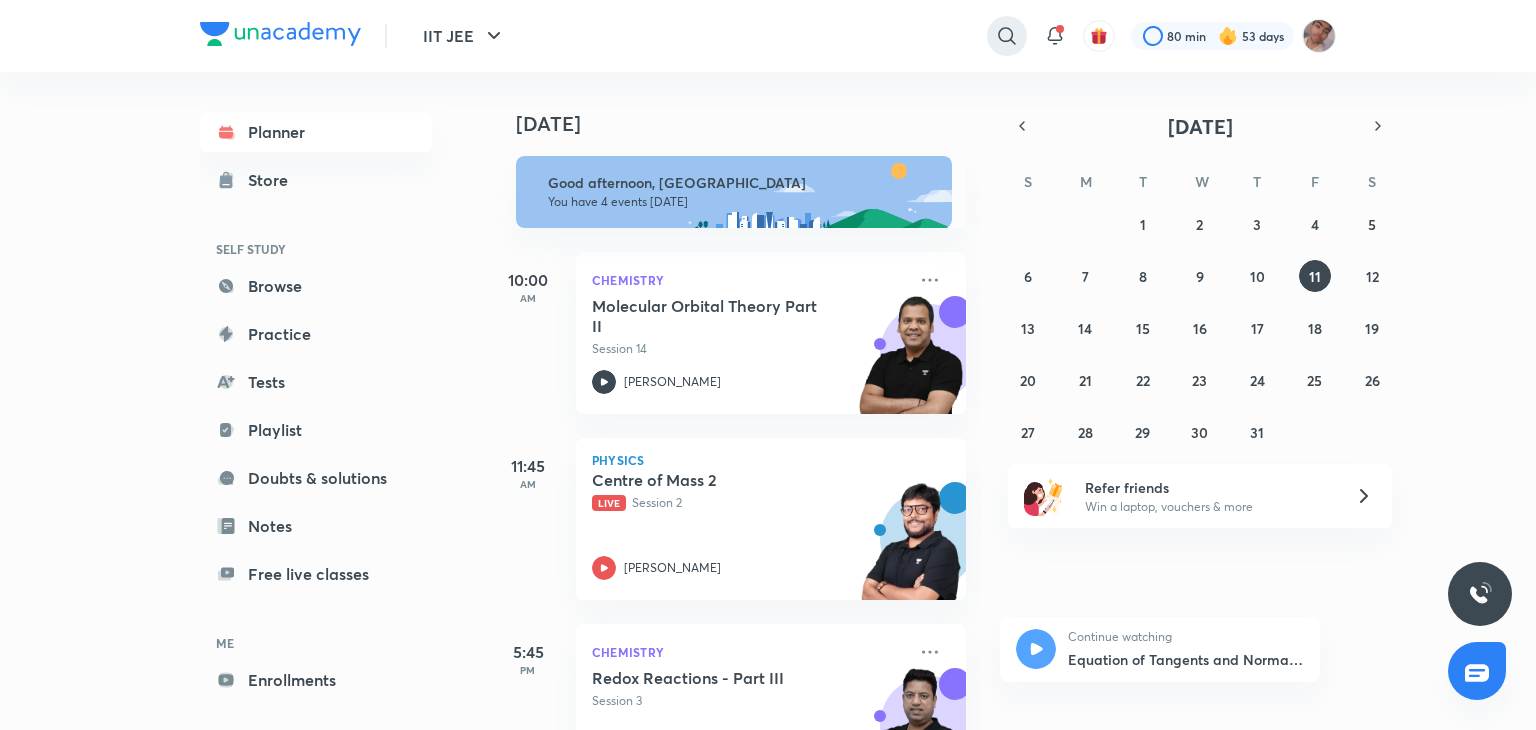 click 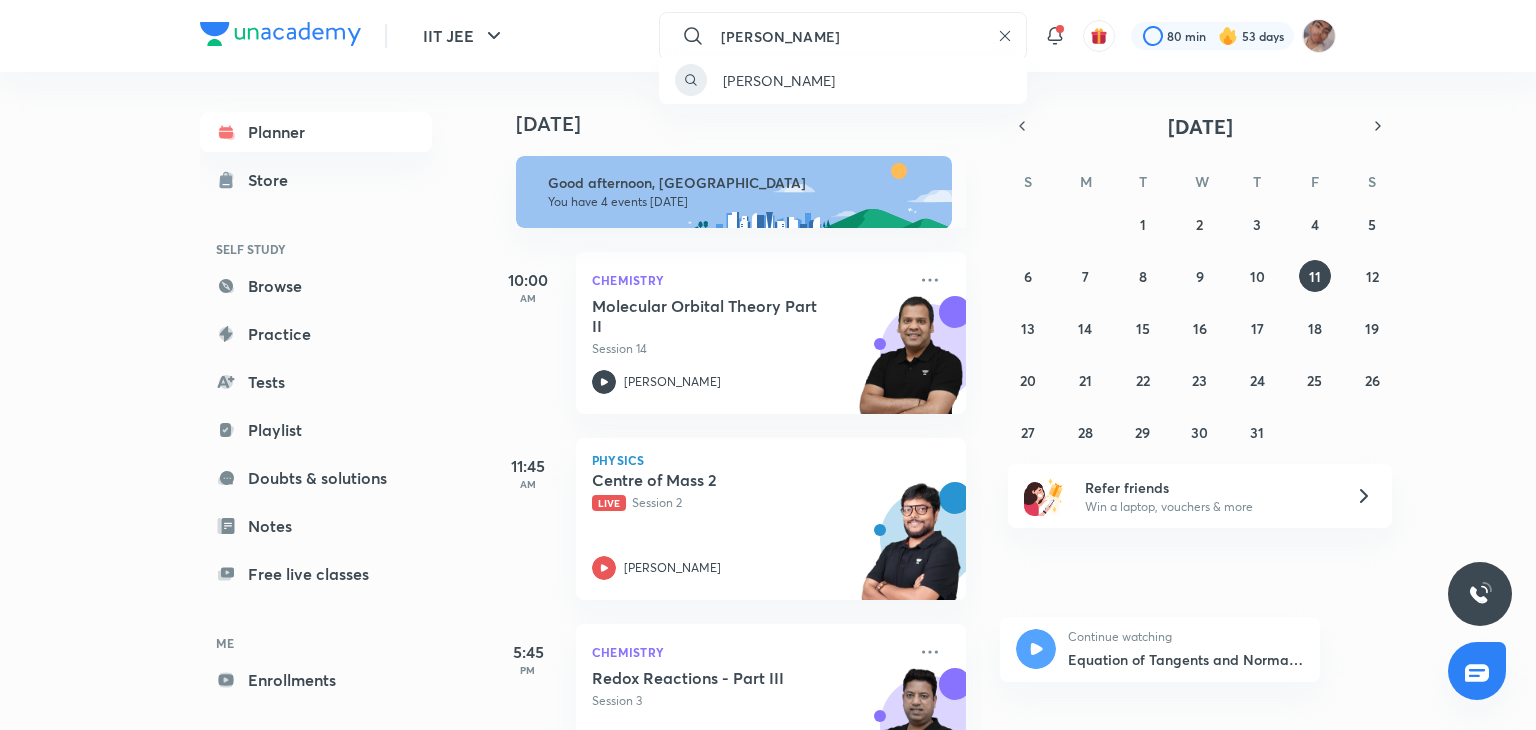 type on "brijesh jindal" 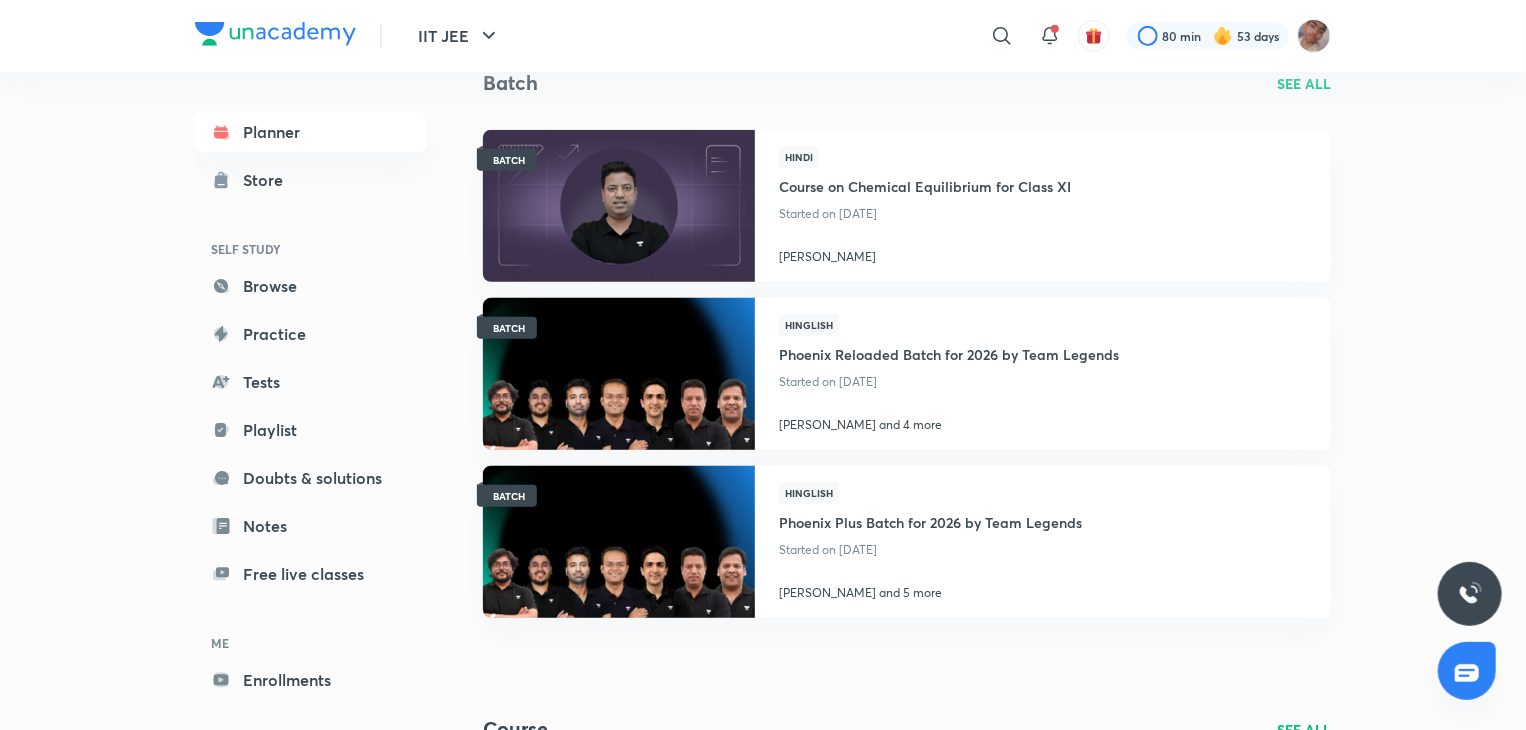 scroll, scrollTop: 0, scrollLeft: 0, axis: both 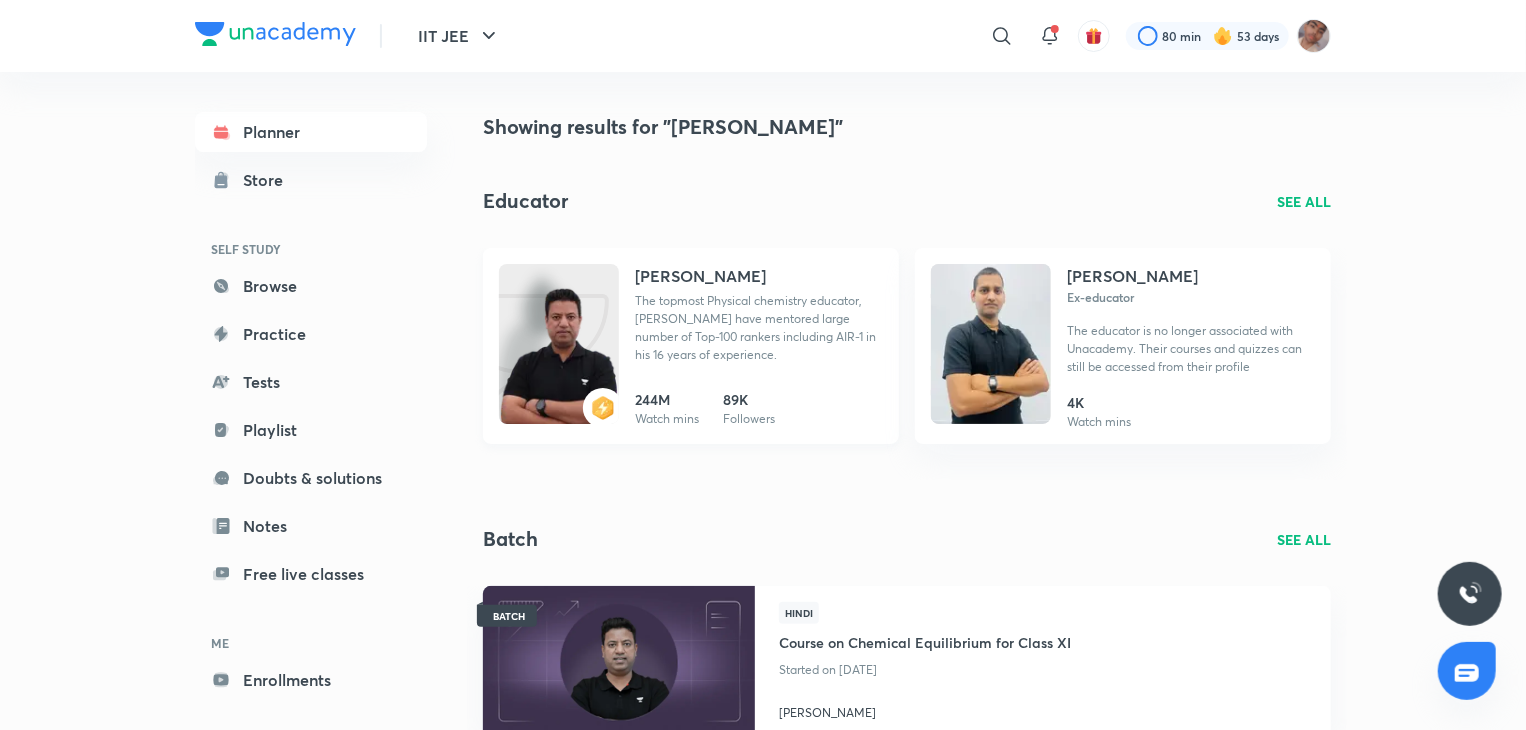 click at bounding box center [559, 364] 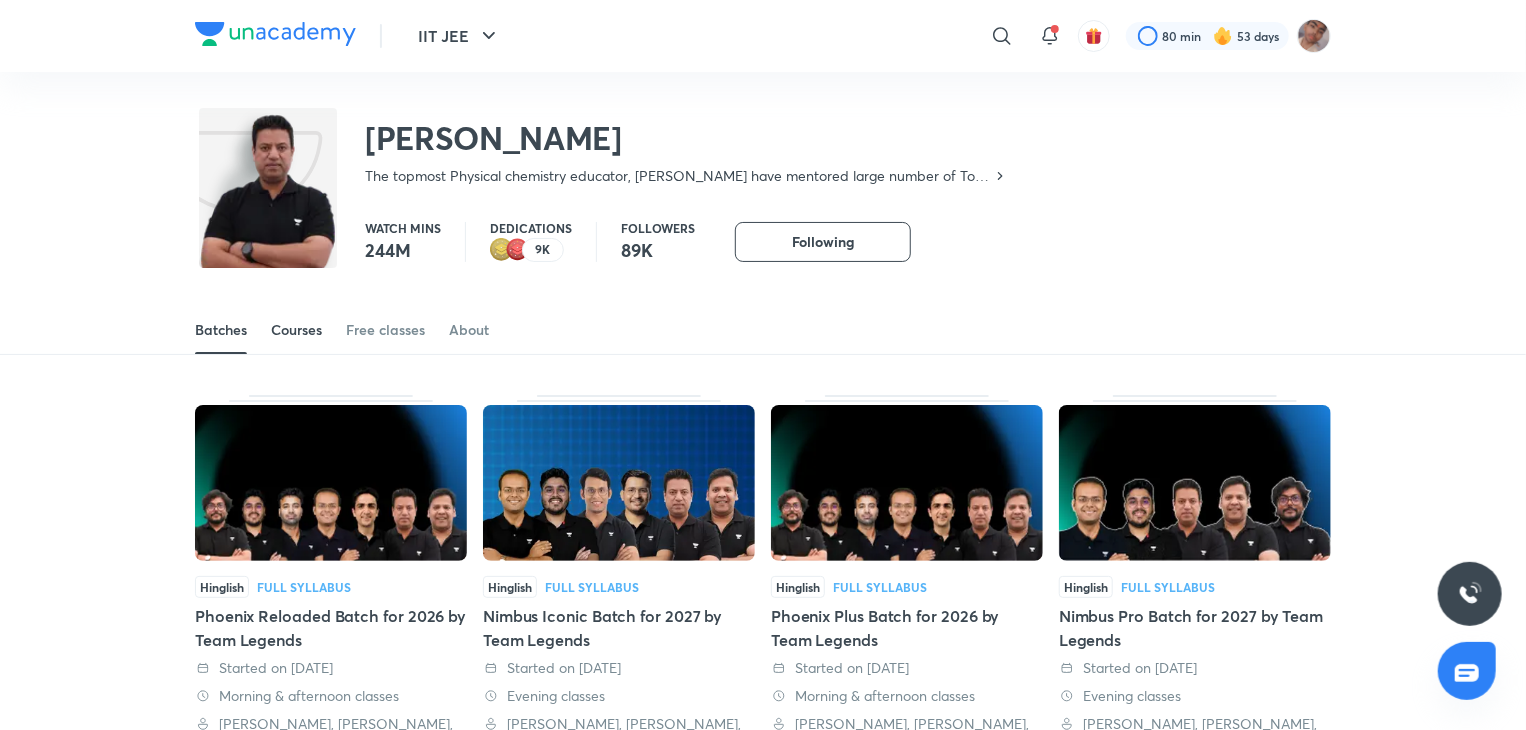 click on "Courses" at bounding box center [296, 330] 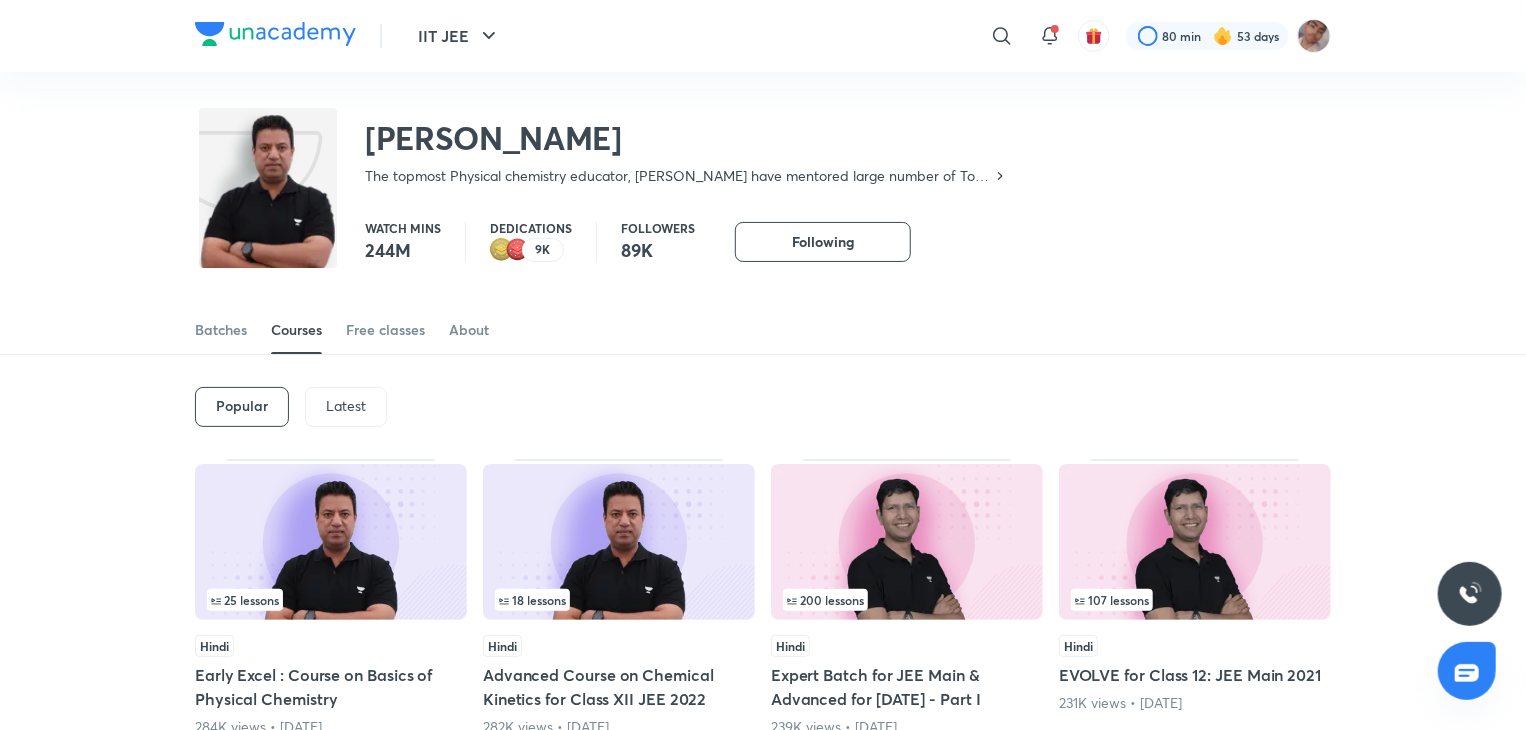 click on "Latest" at bounding box center (346, 406) 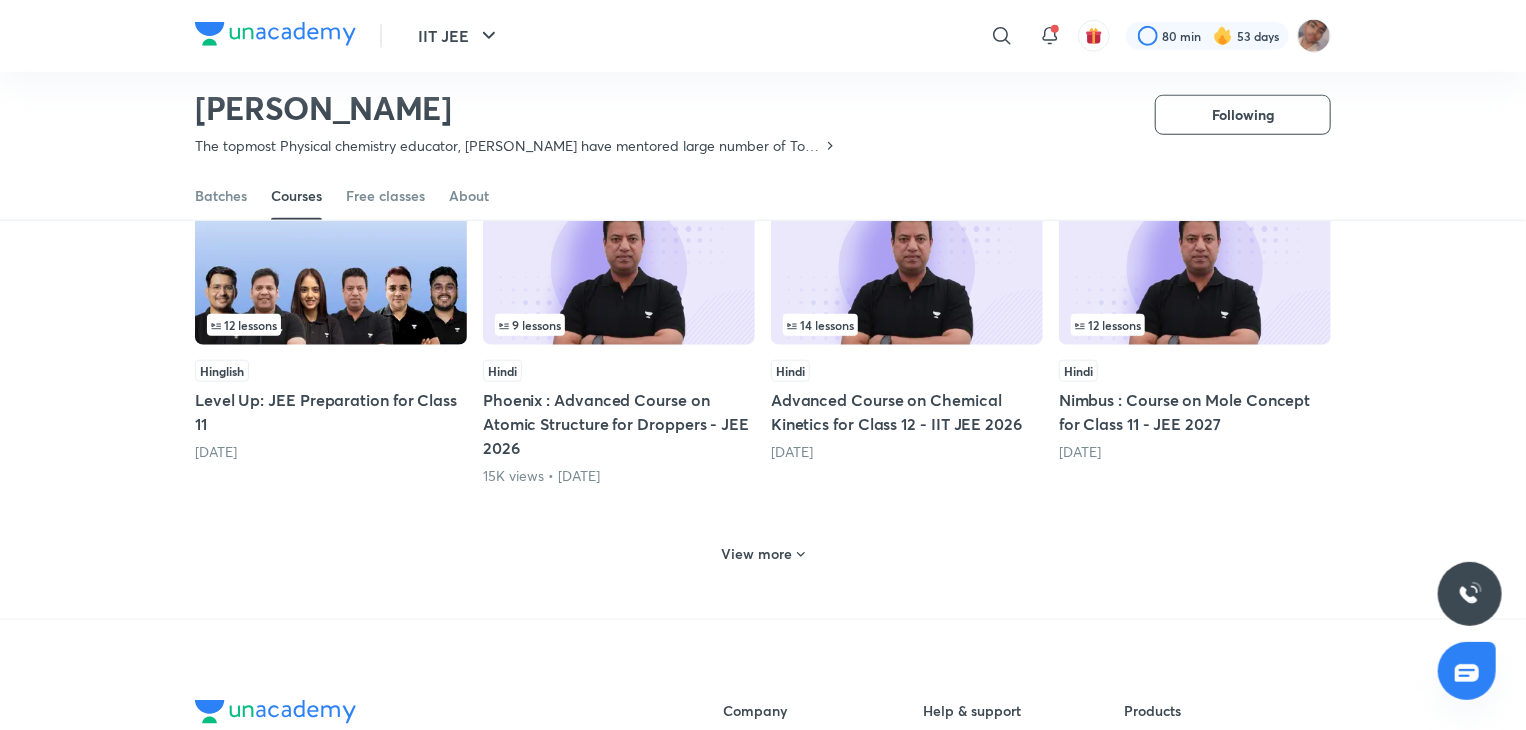scroll, scrollTop: 876, scrollLeft: 0, axis: vertical 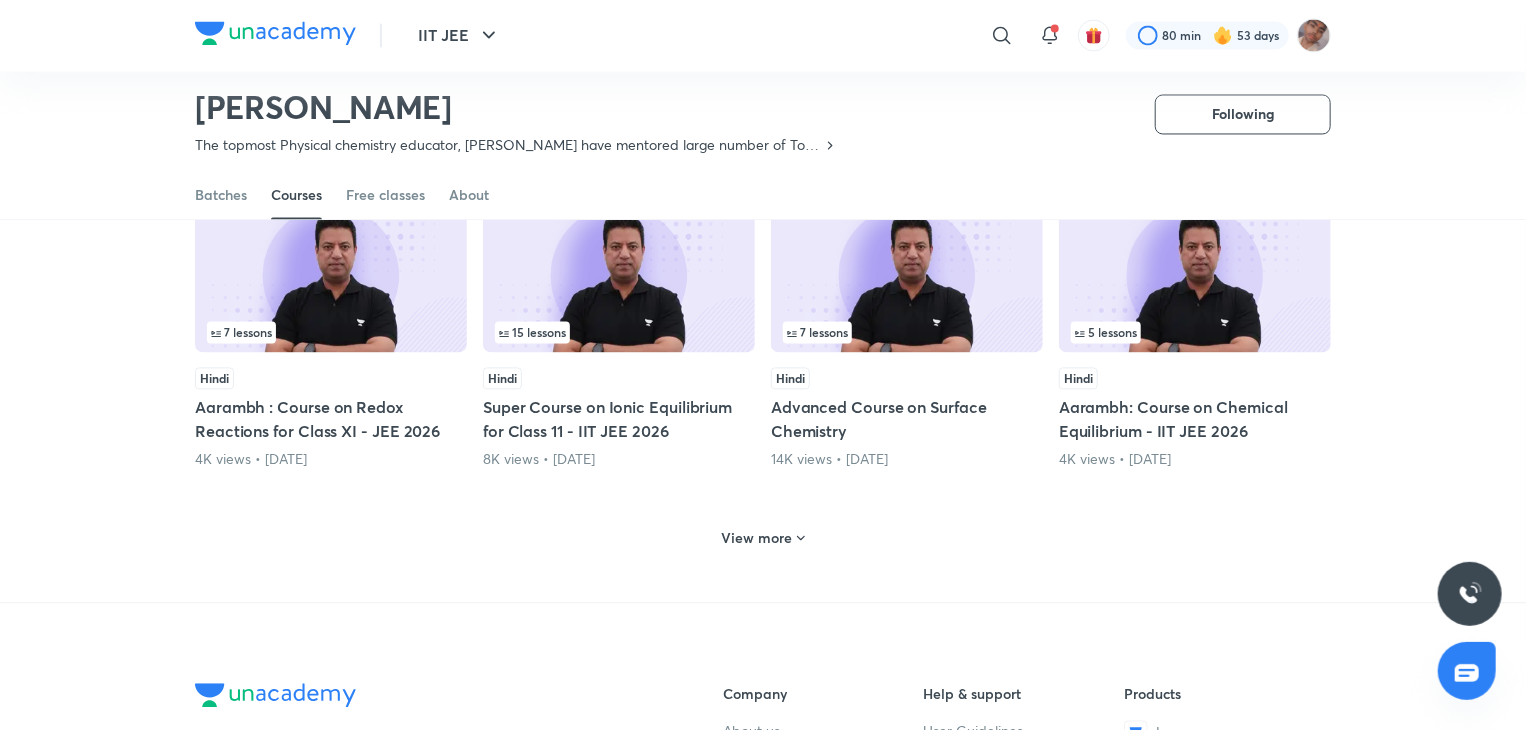 click on "View more" at bounding box center [757, 539] 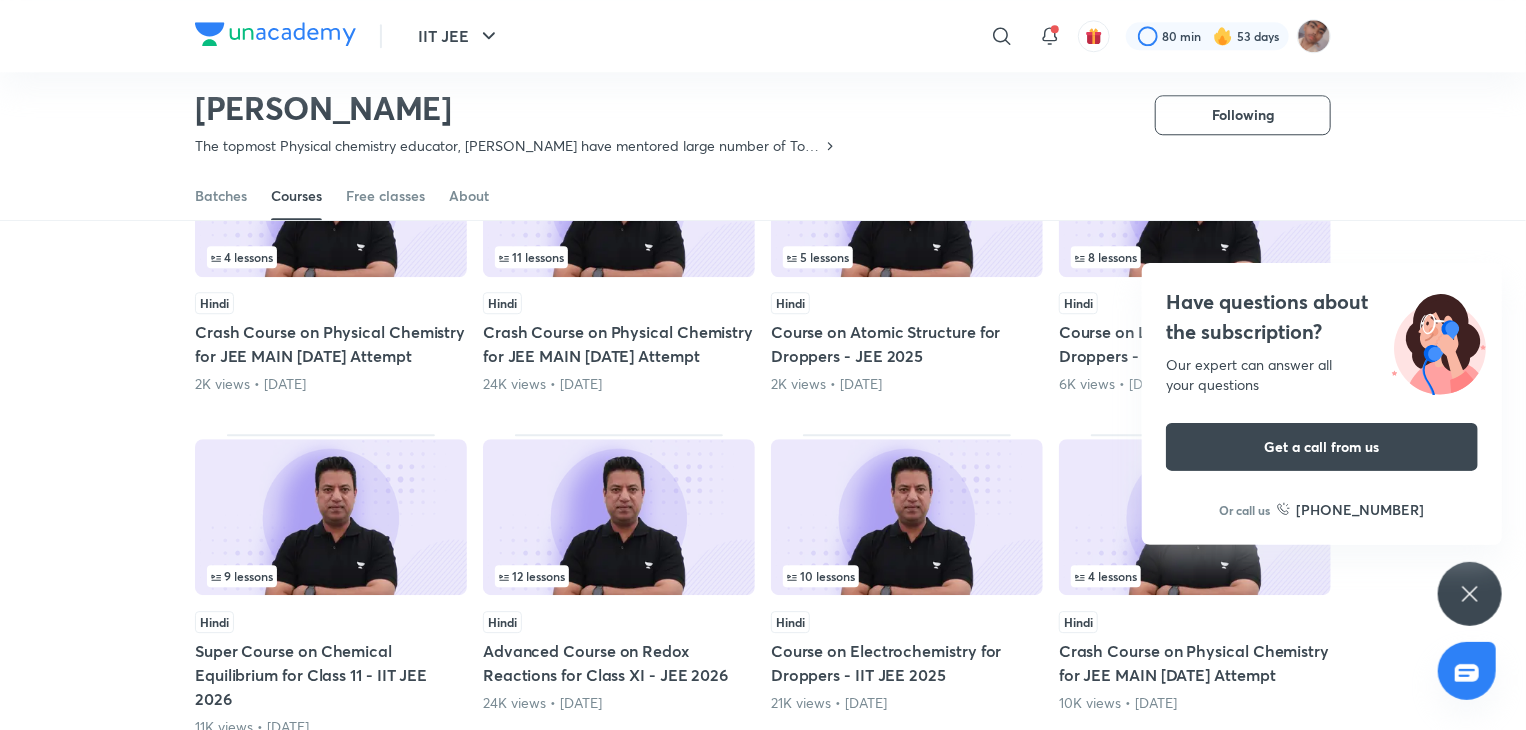 scroll, scrollTop: 2632, scrollLeft: 0, axis: vertical 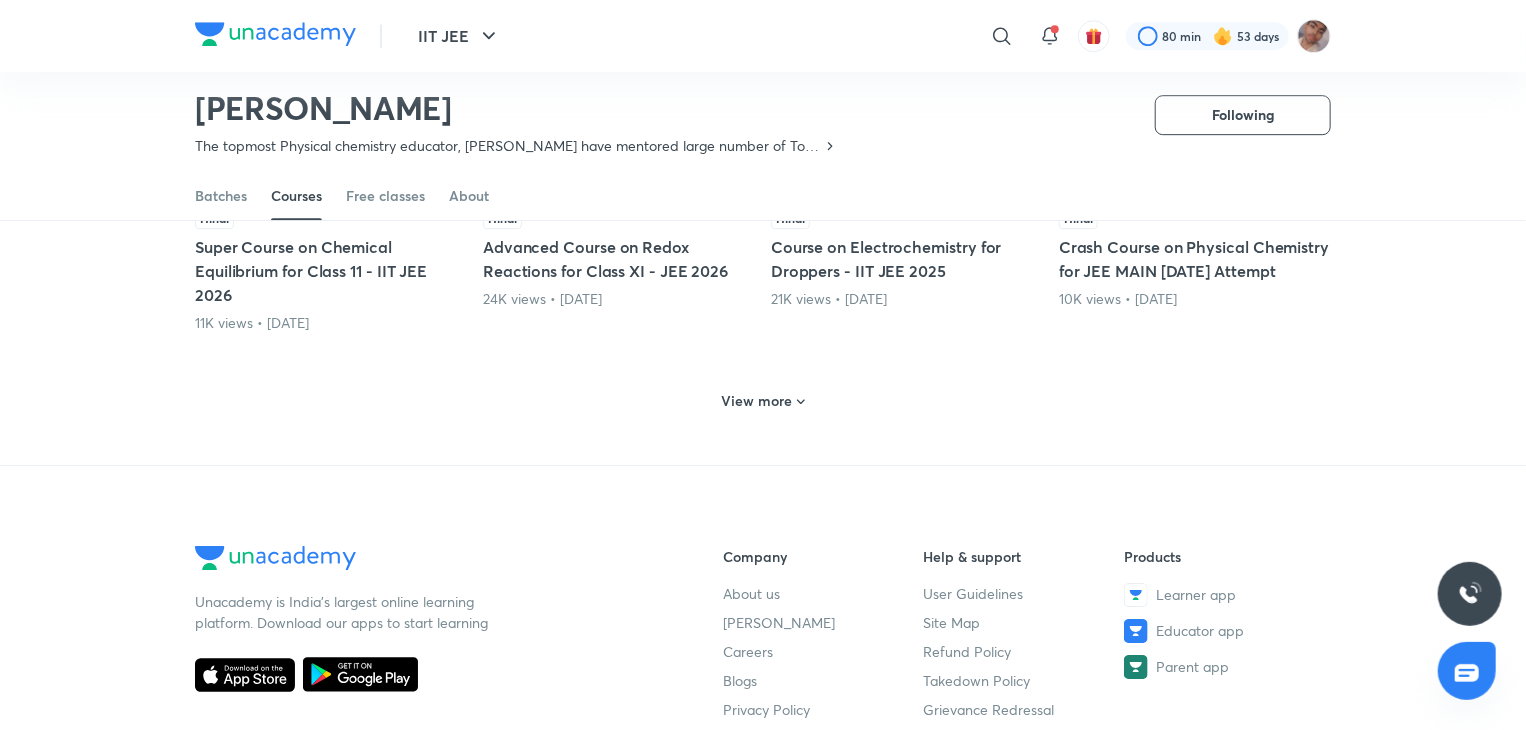 click on "View more" at bounding box center [757, 401] 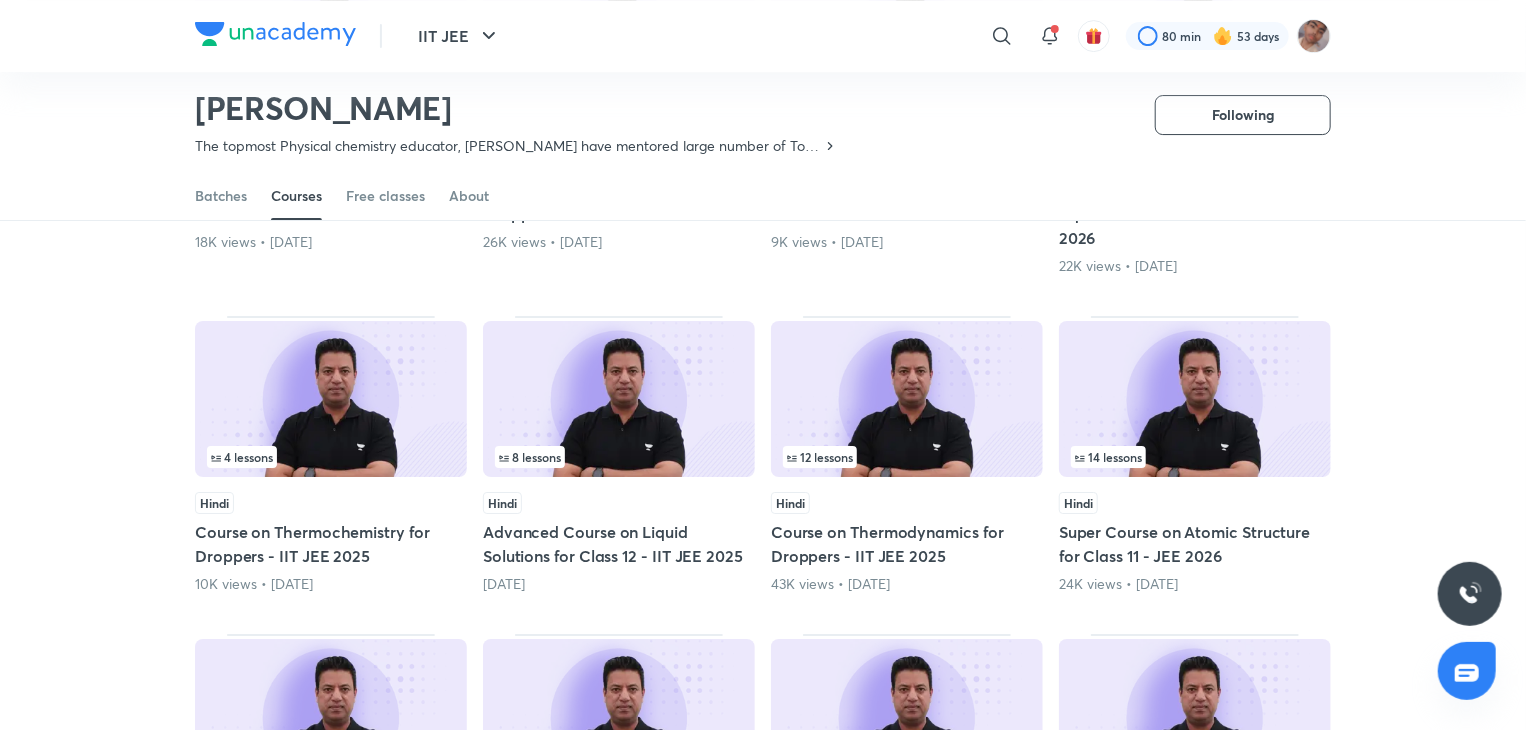 scroll, scrollTop: 3456, scrollLeft: 0, axis: vertical 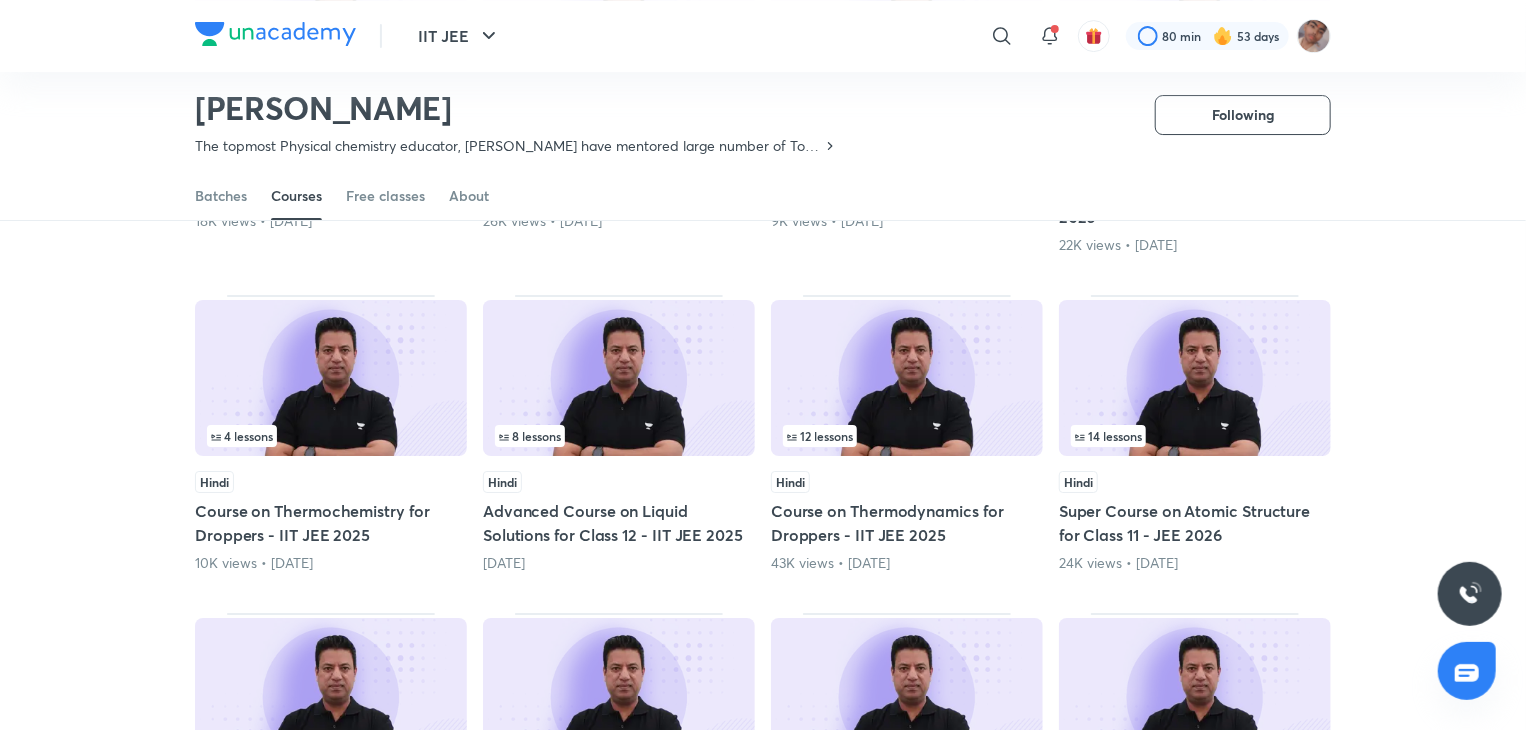 click at bounding box center [907, 378] 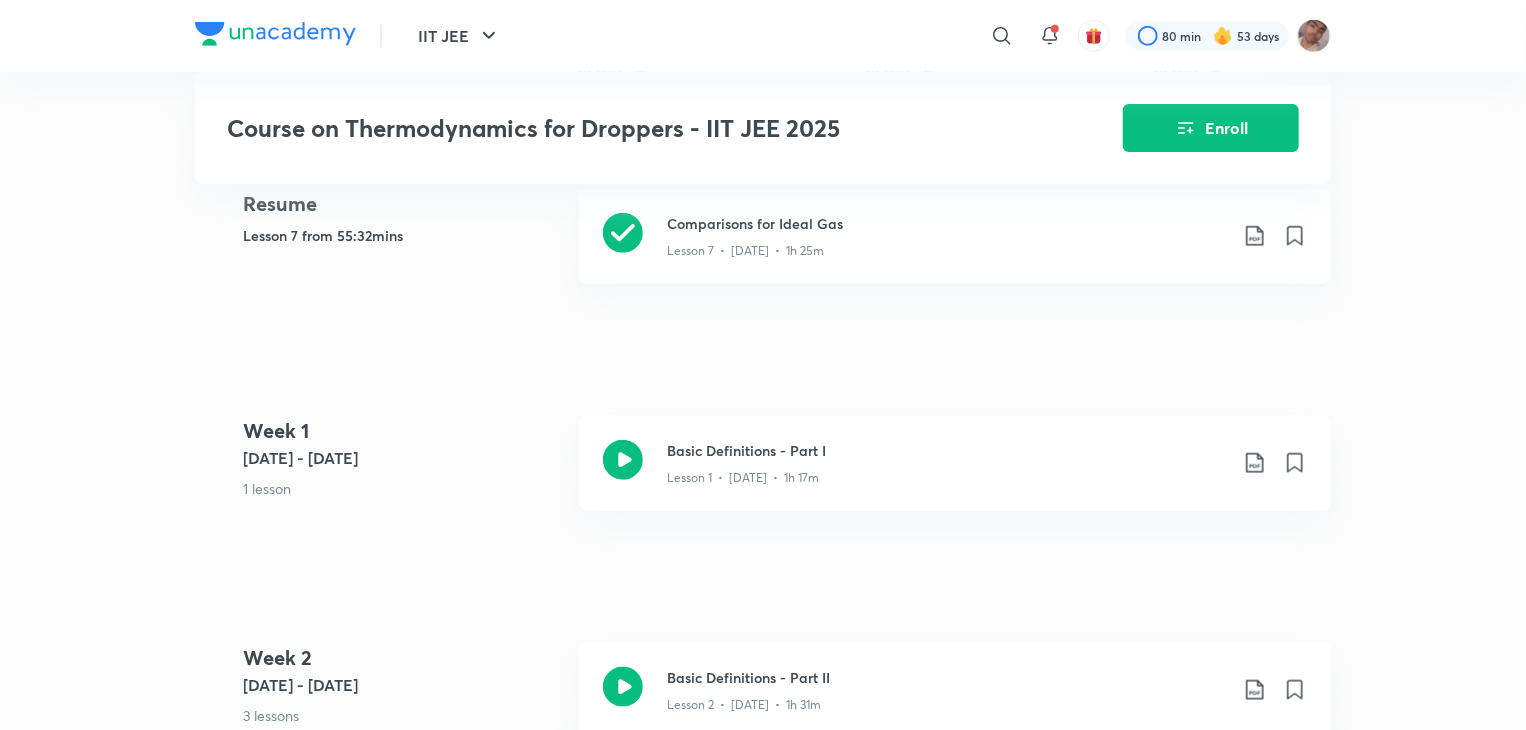 scroll, scrollTop: 857, scrollLeft: 0, axis: vertical 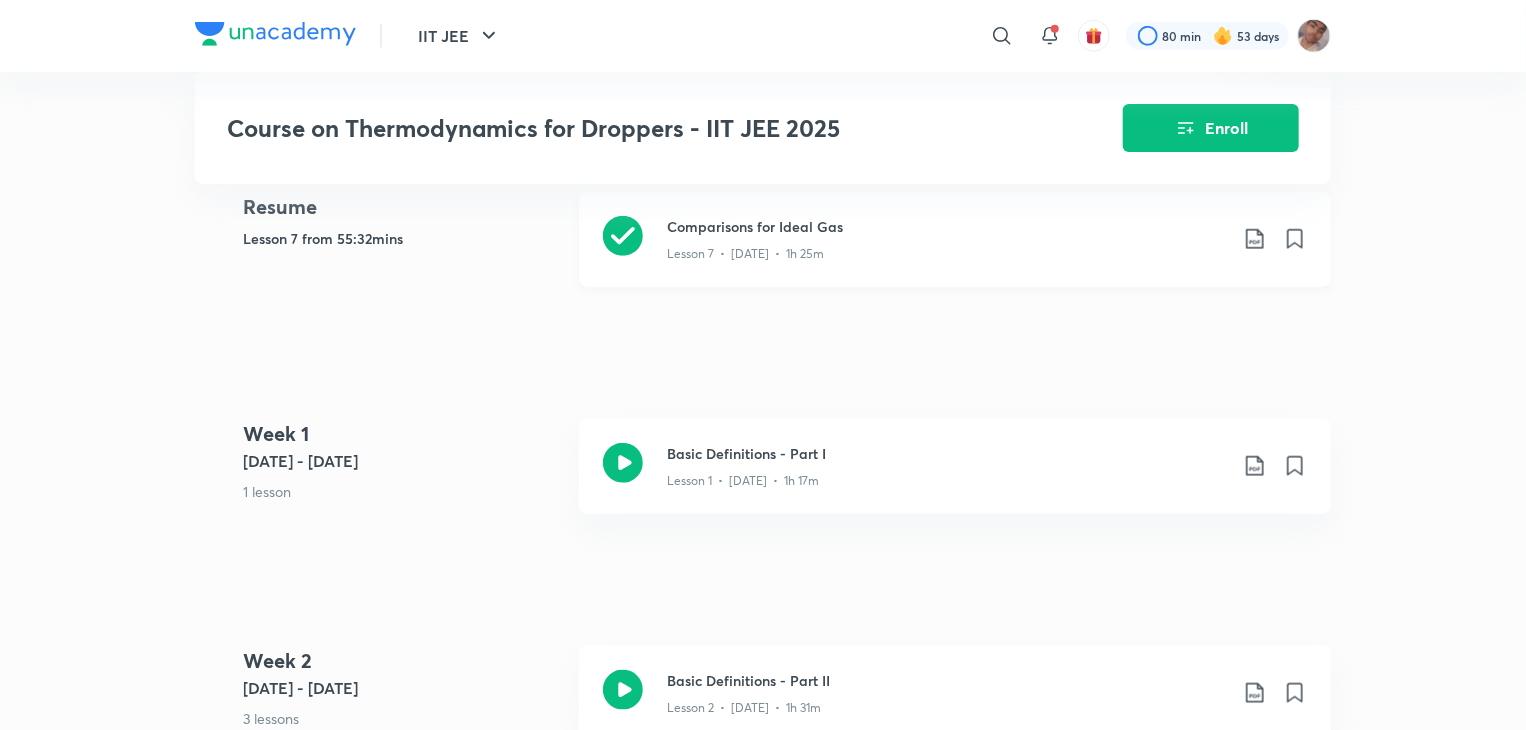 click 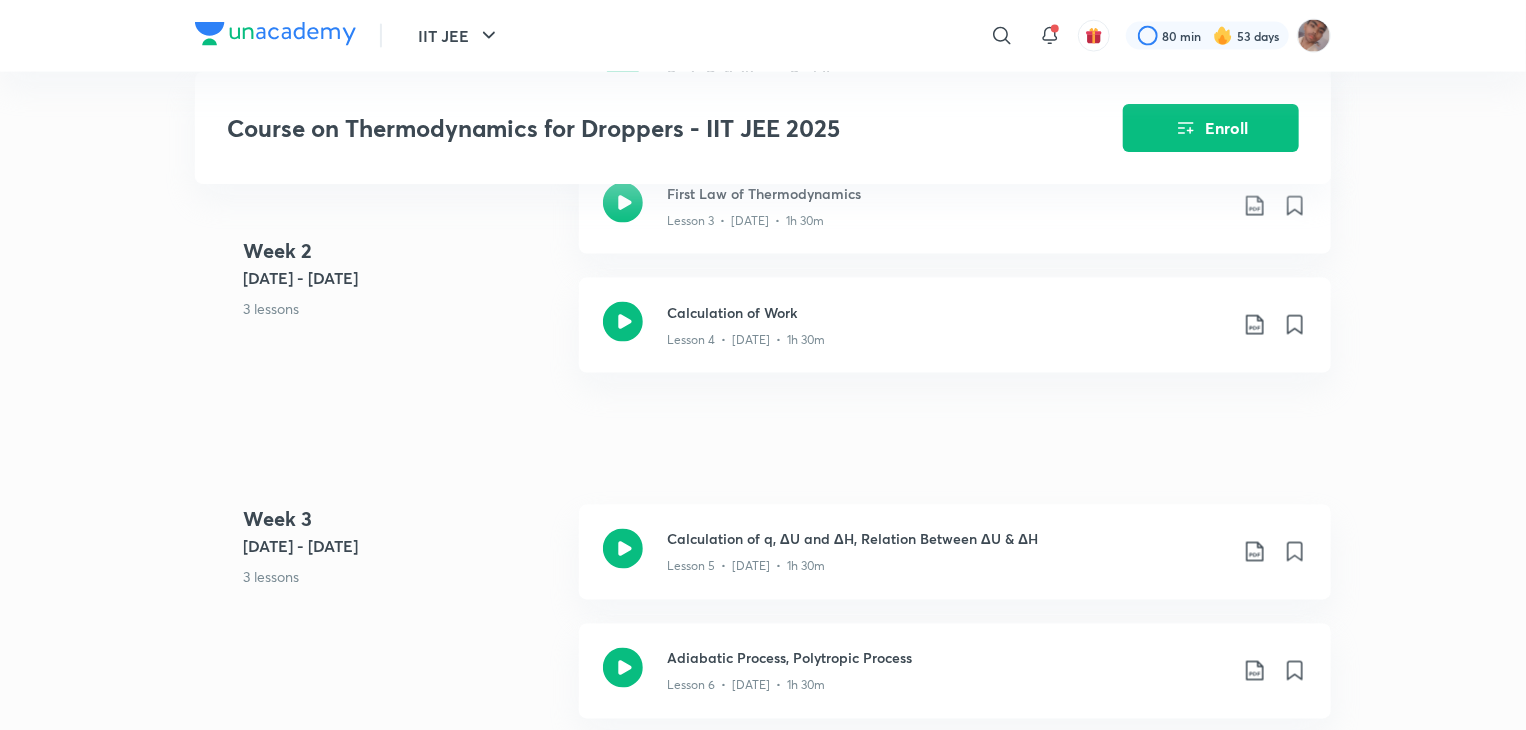 scroll, scrollTop: 1461, scrollLeft: 0, axis: vertical 